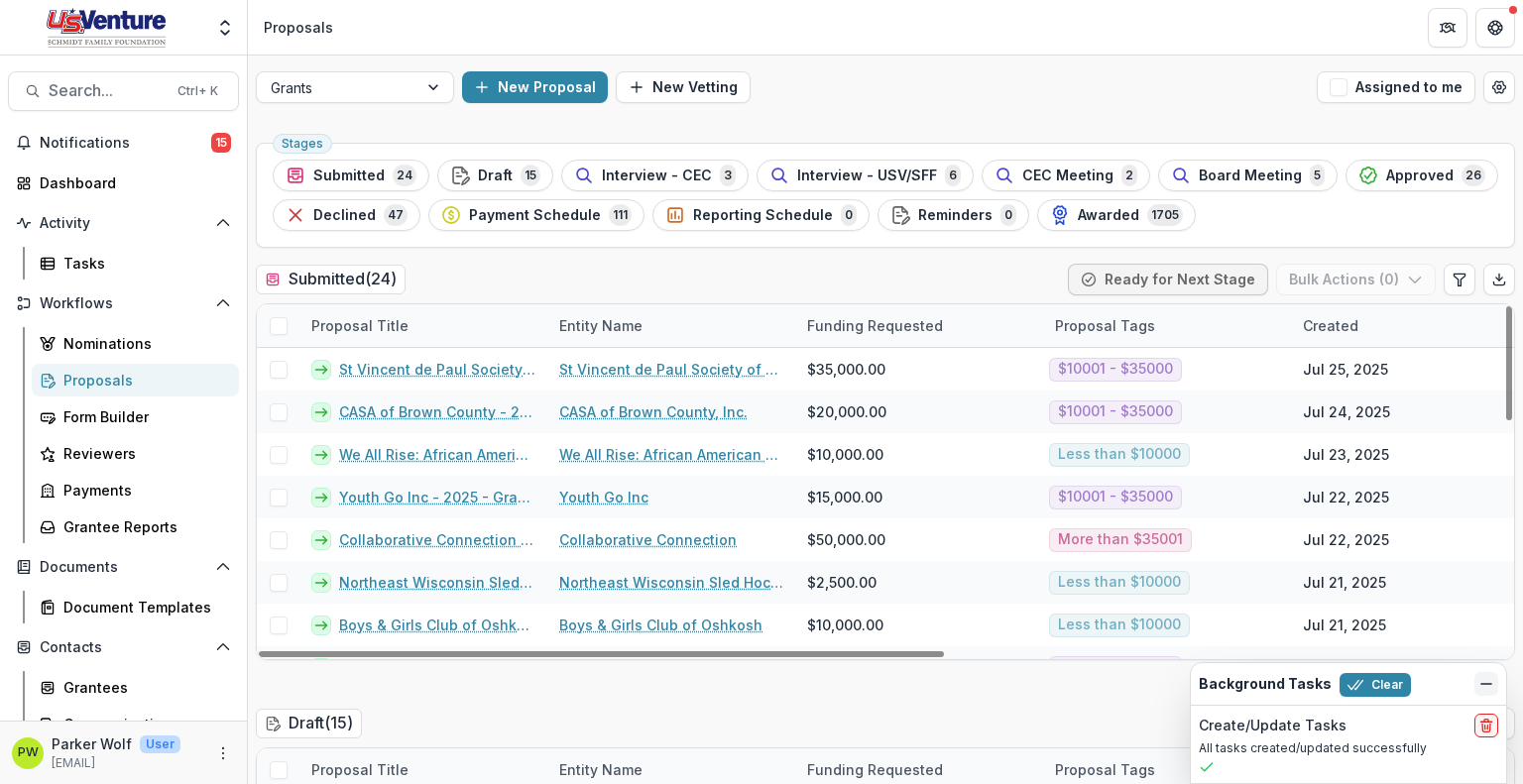 scroll, scrollTop: 0, scrollLeft: 0, axis: both 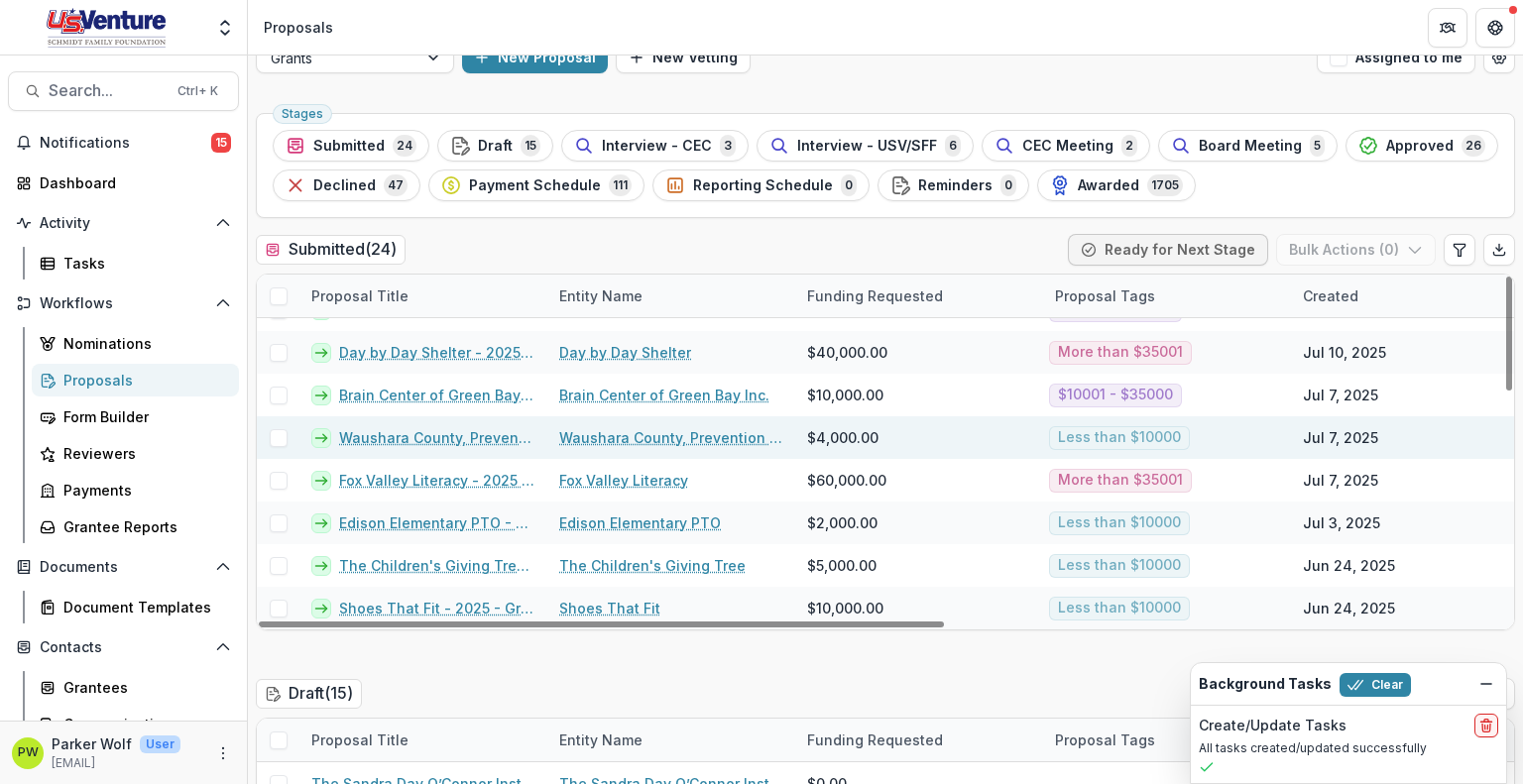 click on "Waushara County, Prevention Council - 2025 - Grant Application" at bounding box center (437, 437) 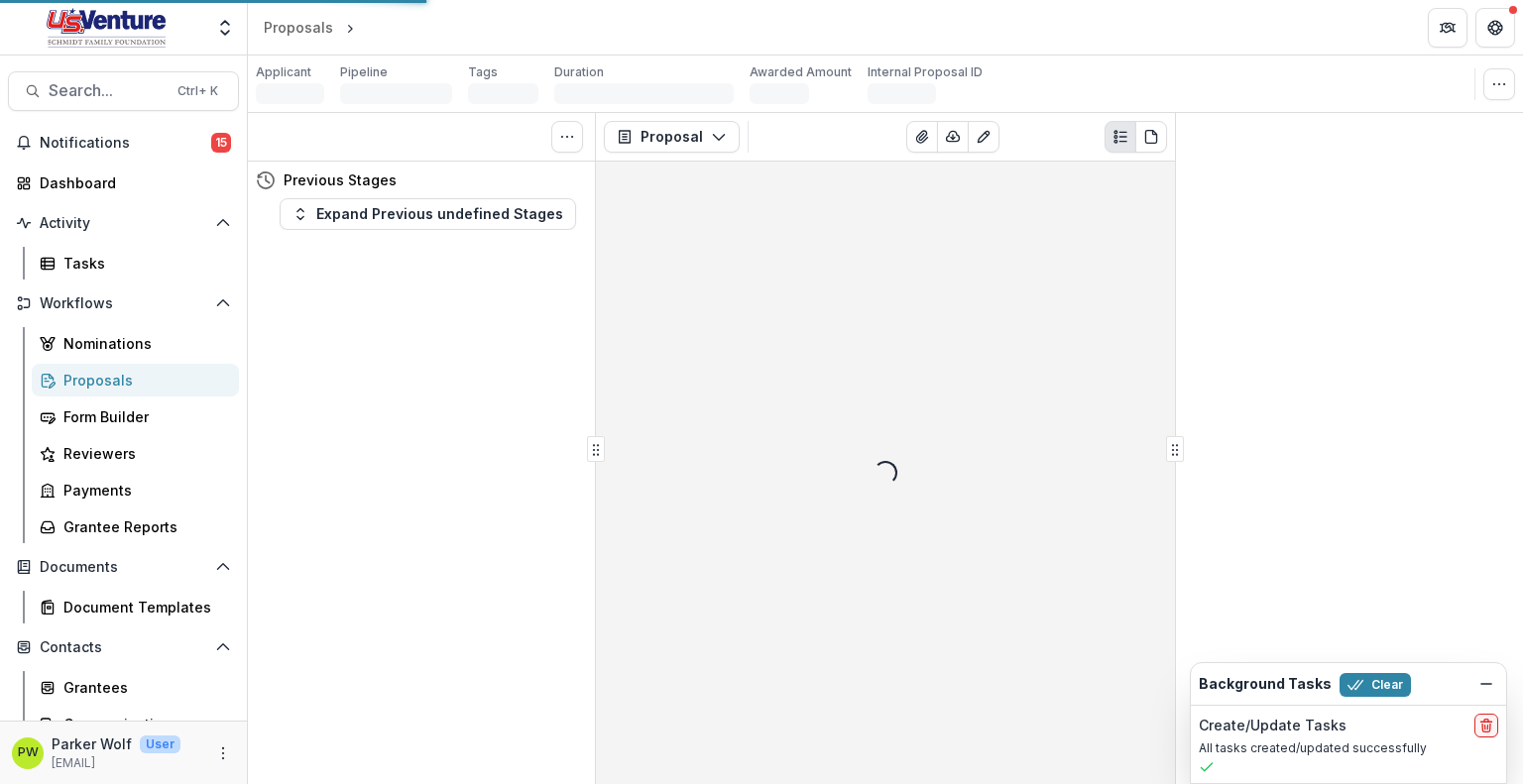scroll, scrollTop: 0, scrollLeft: 0, axis: both 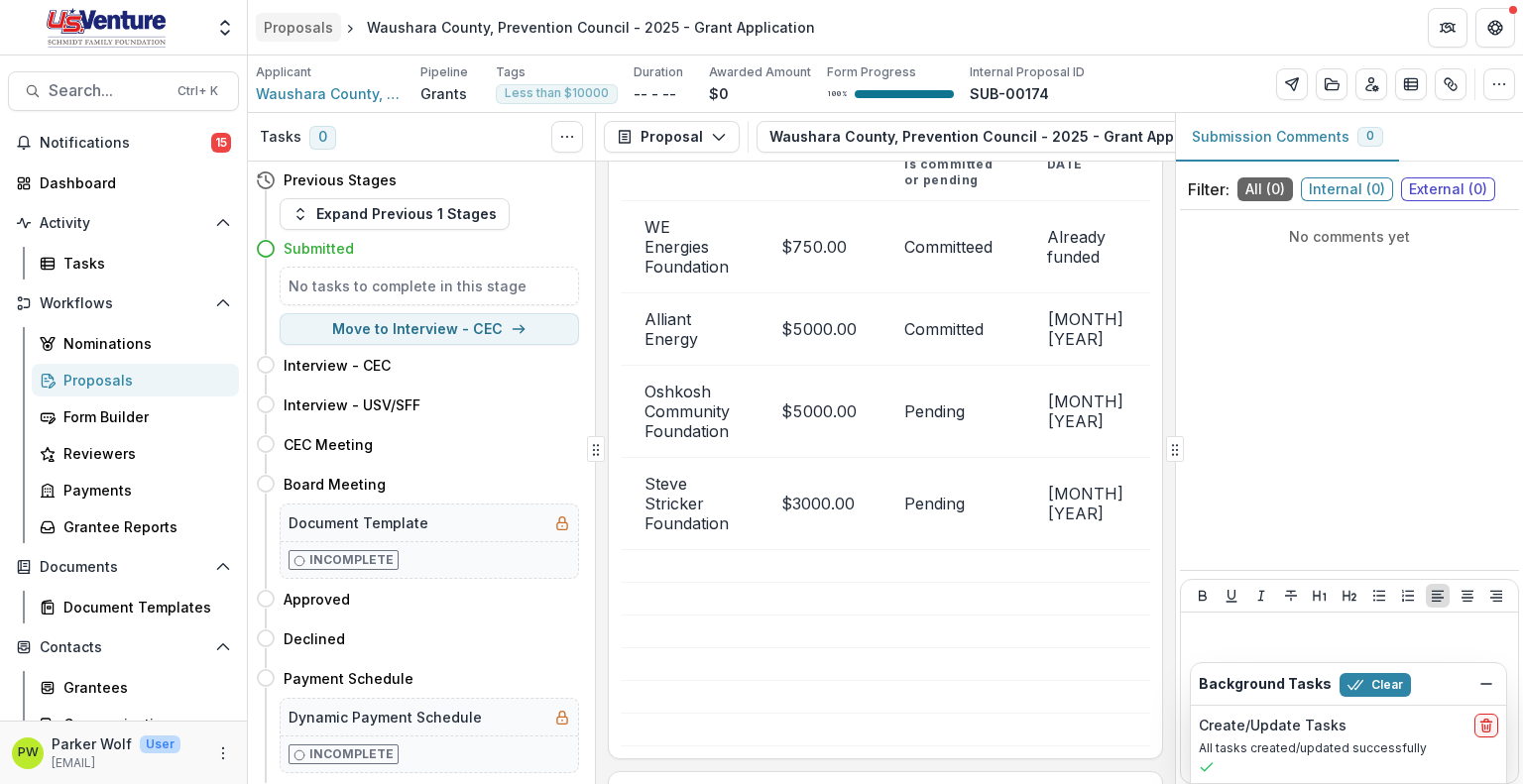 click on "Proposals" at bounding box center (298, 27) 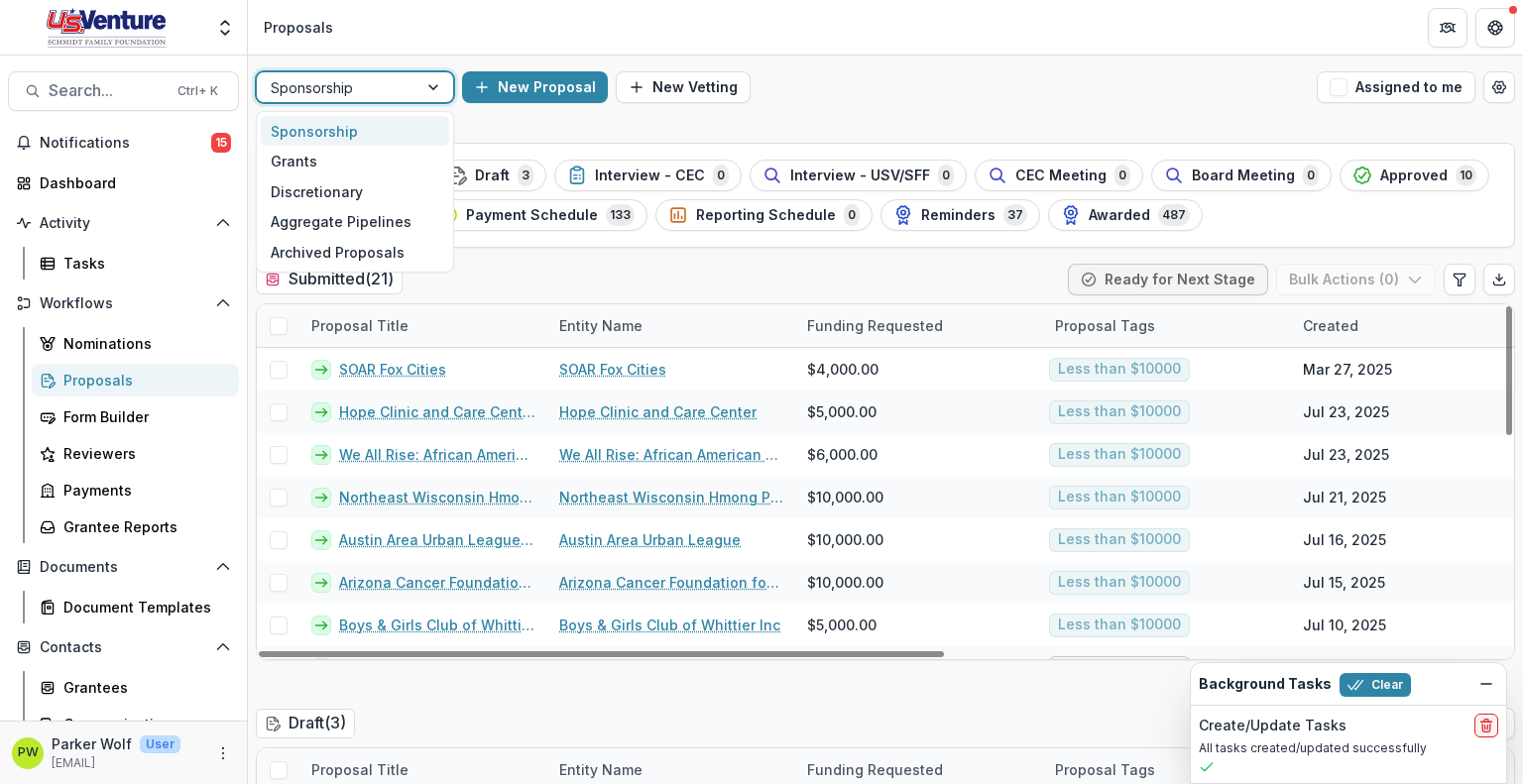 click at bounding box center [337, 87] 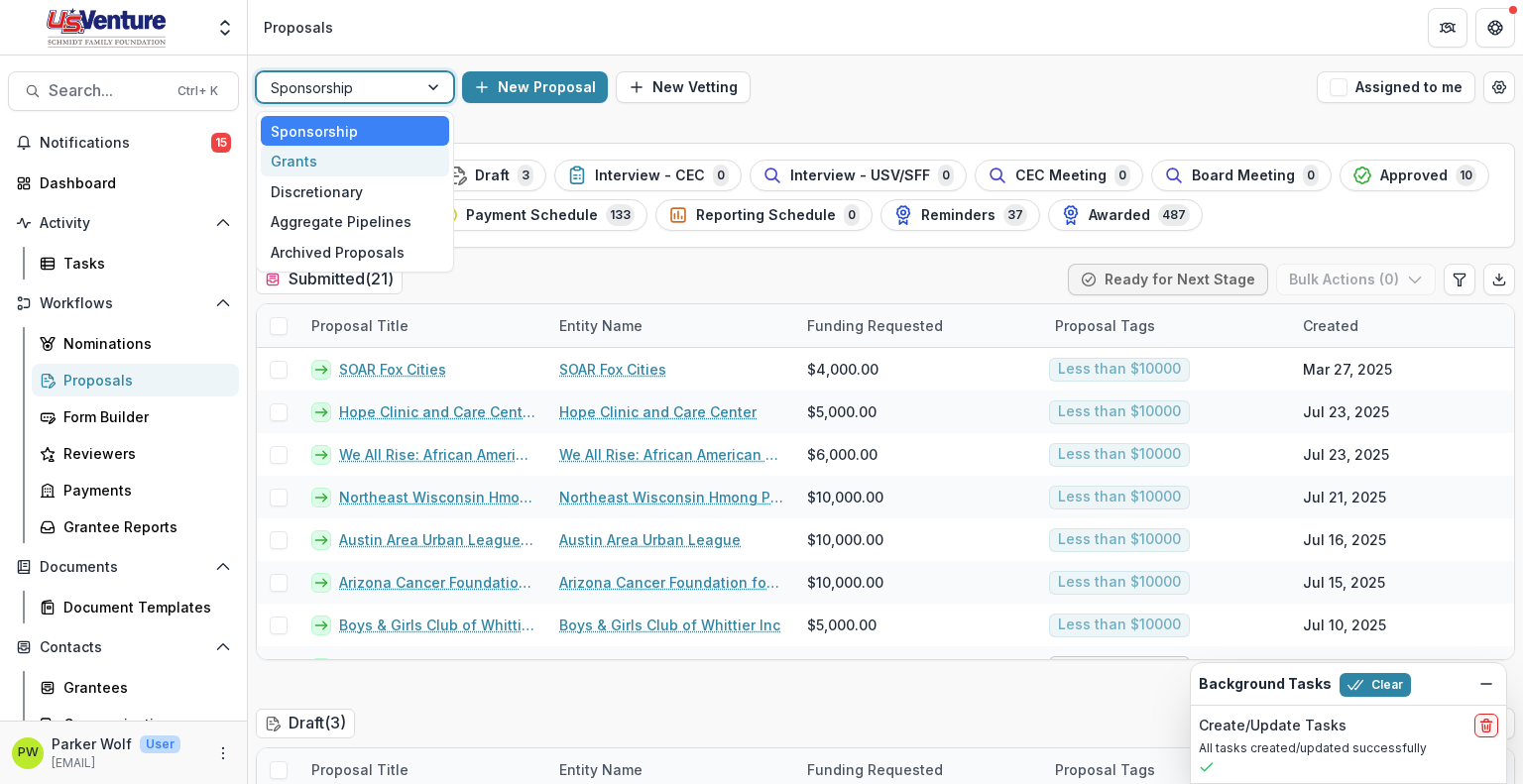 click on "Grants" at bounding box center (355, 161) 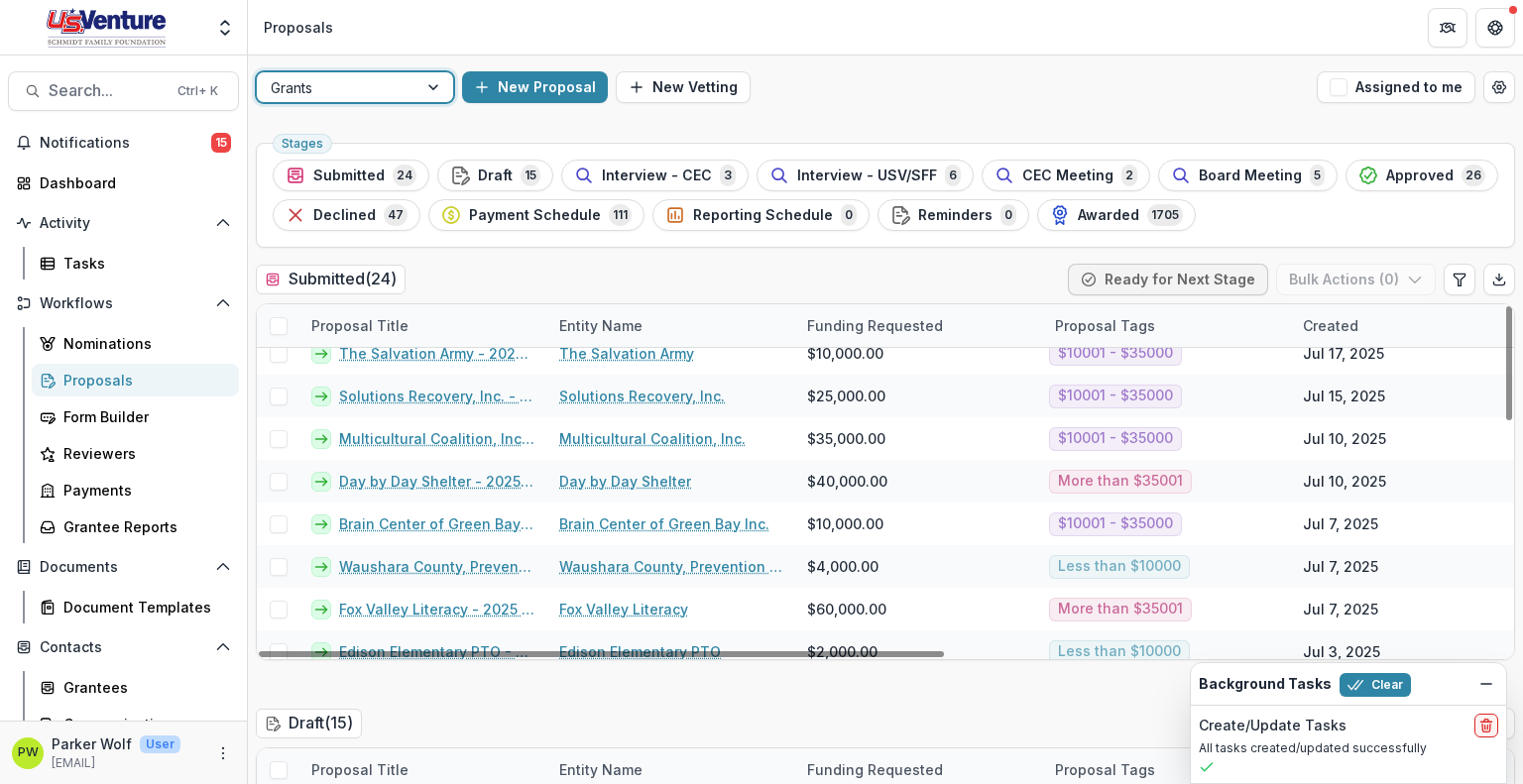scroll, scrollTop: 551, scrollLeft: 0, axis: vertical 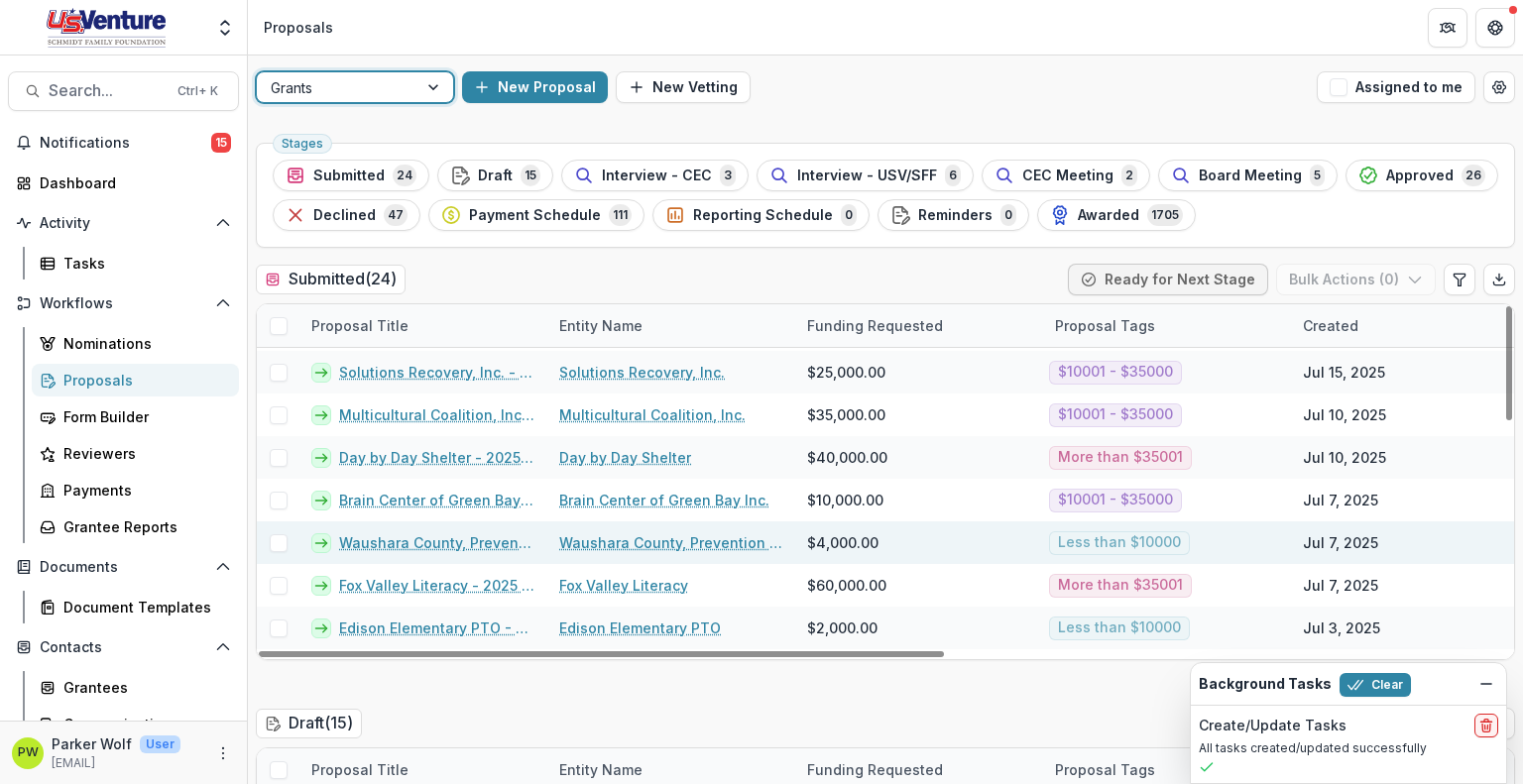 click at bounding box center (279, 543) 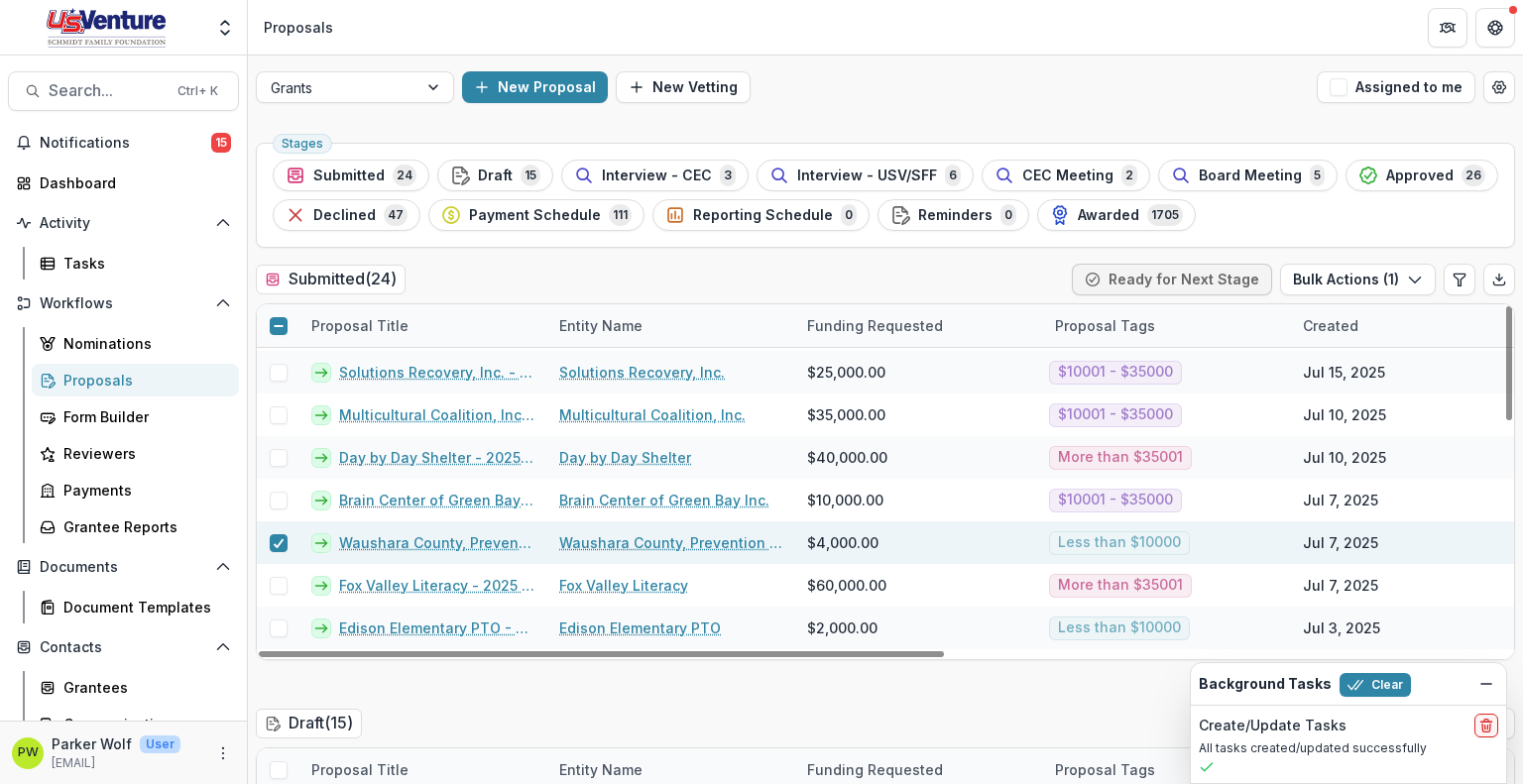 click on "Waushara County, Prevention Council - 2025 - Grant Application" at bounding box center (437, 542) 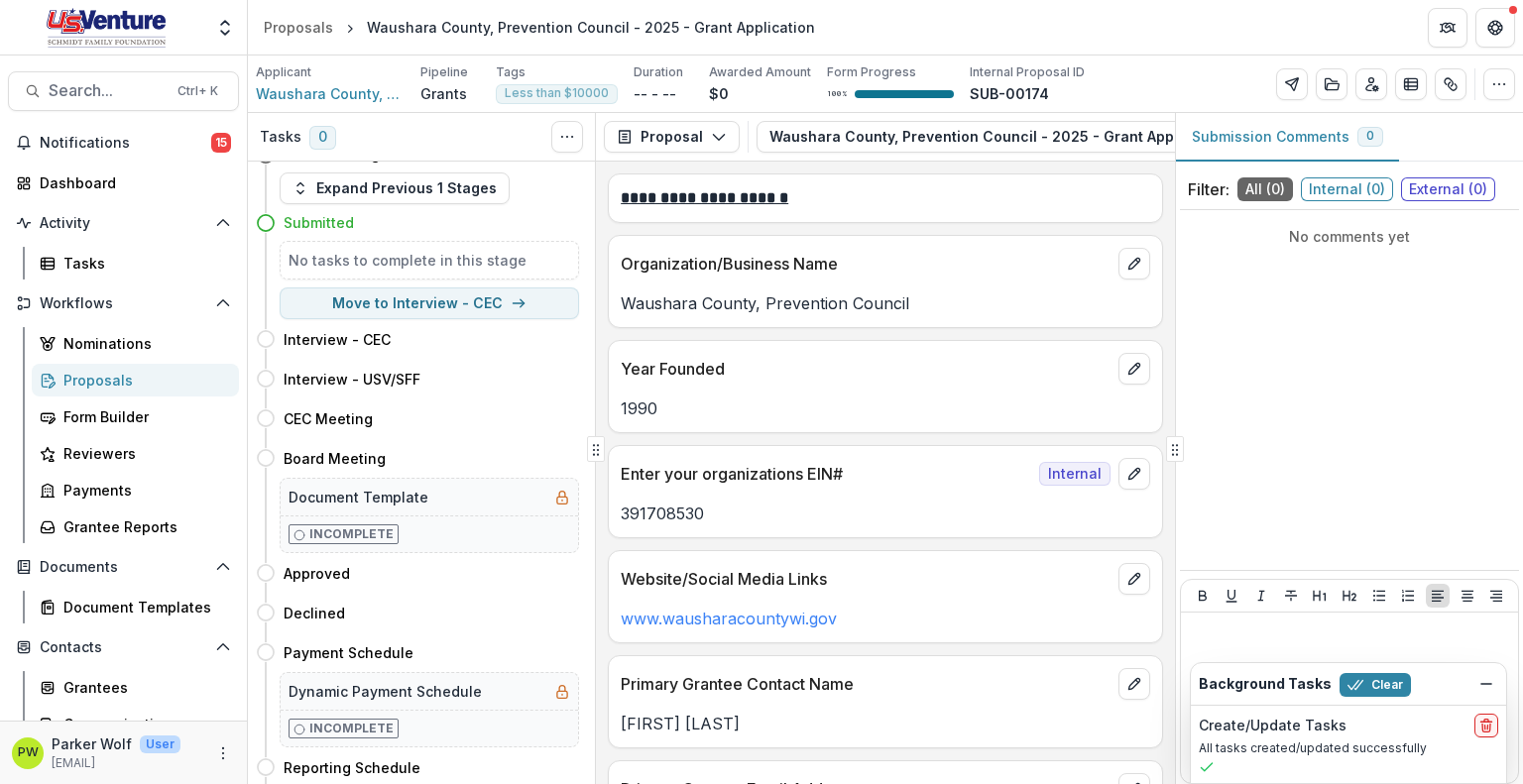 scroll, scrollTop: 0, scrollLeft: 0, axis: both 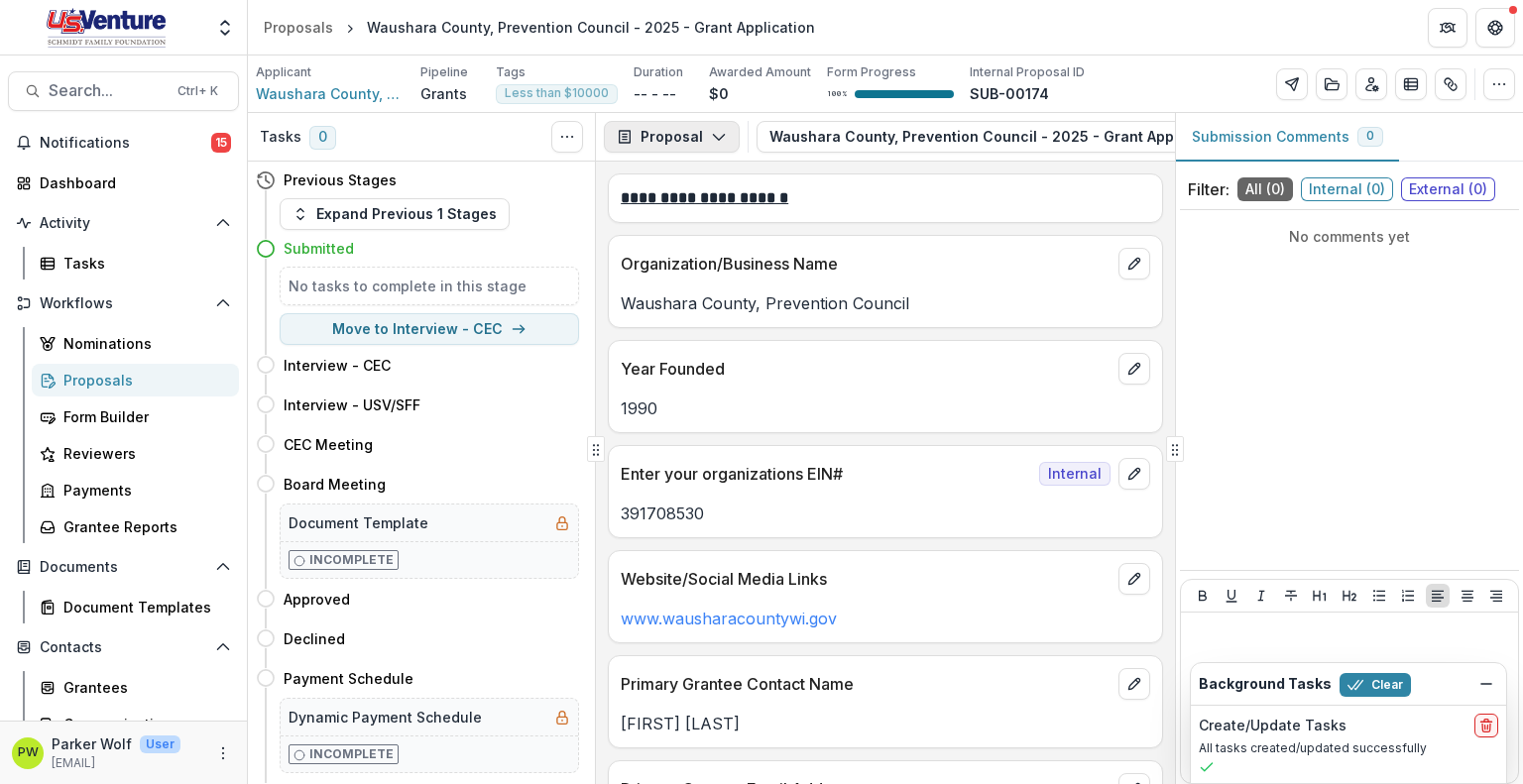click on "Proposal" at bounding box center [671, 137] 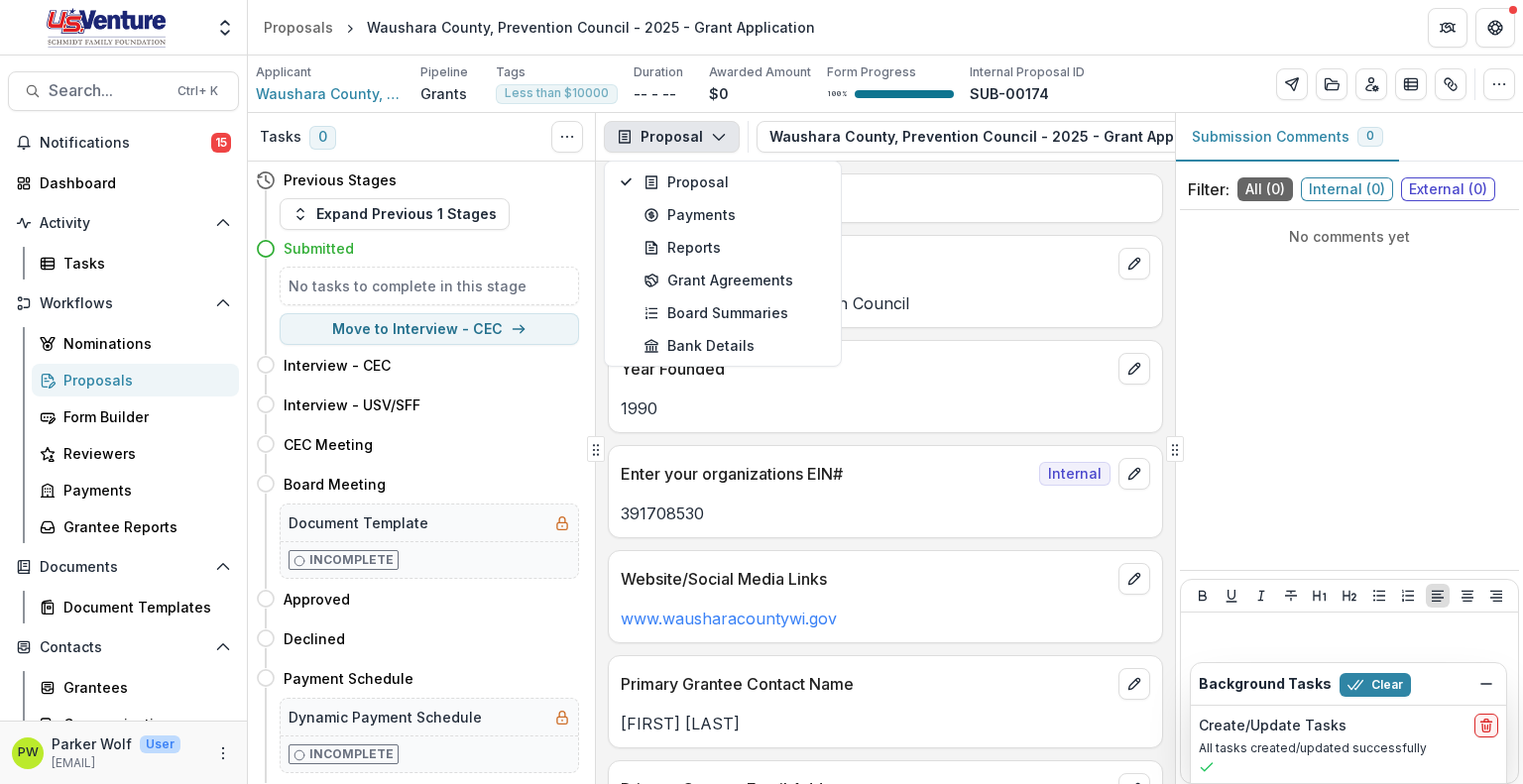 click on "**********" at bounding box center (885, 192) 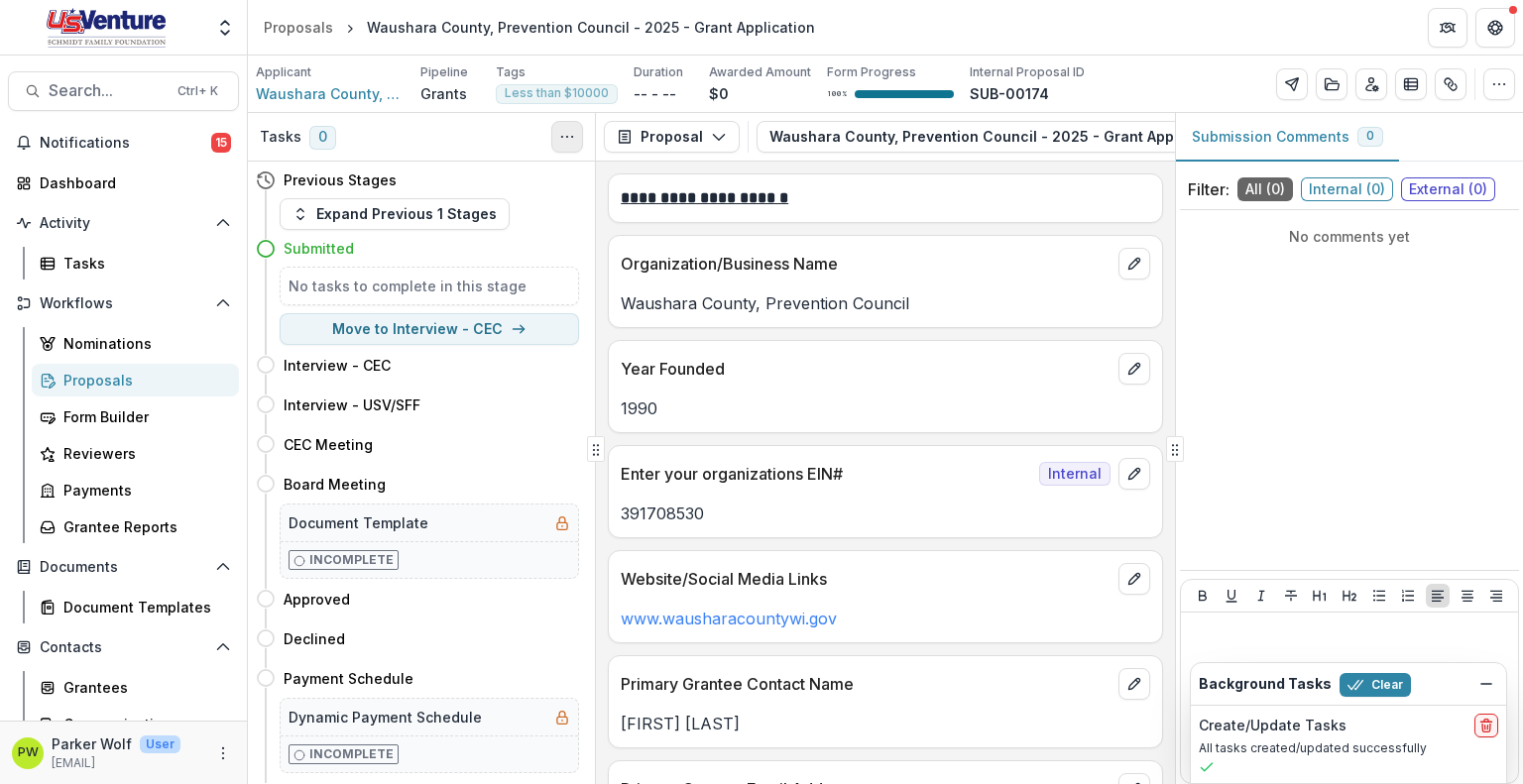 click 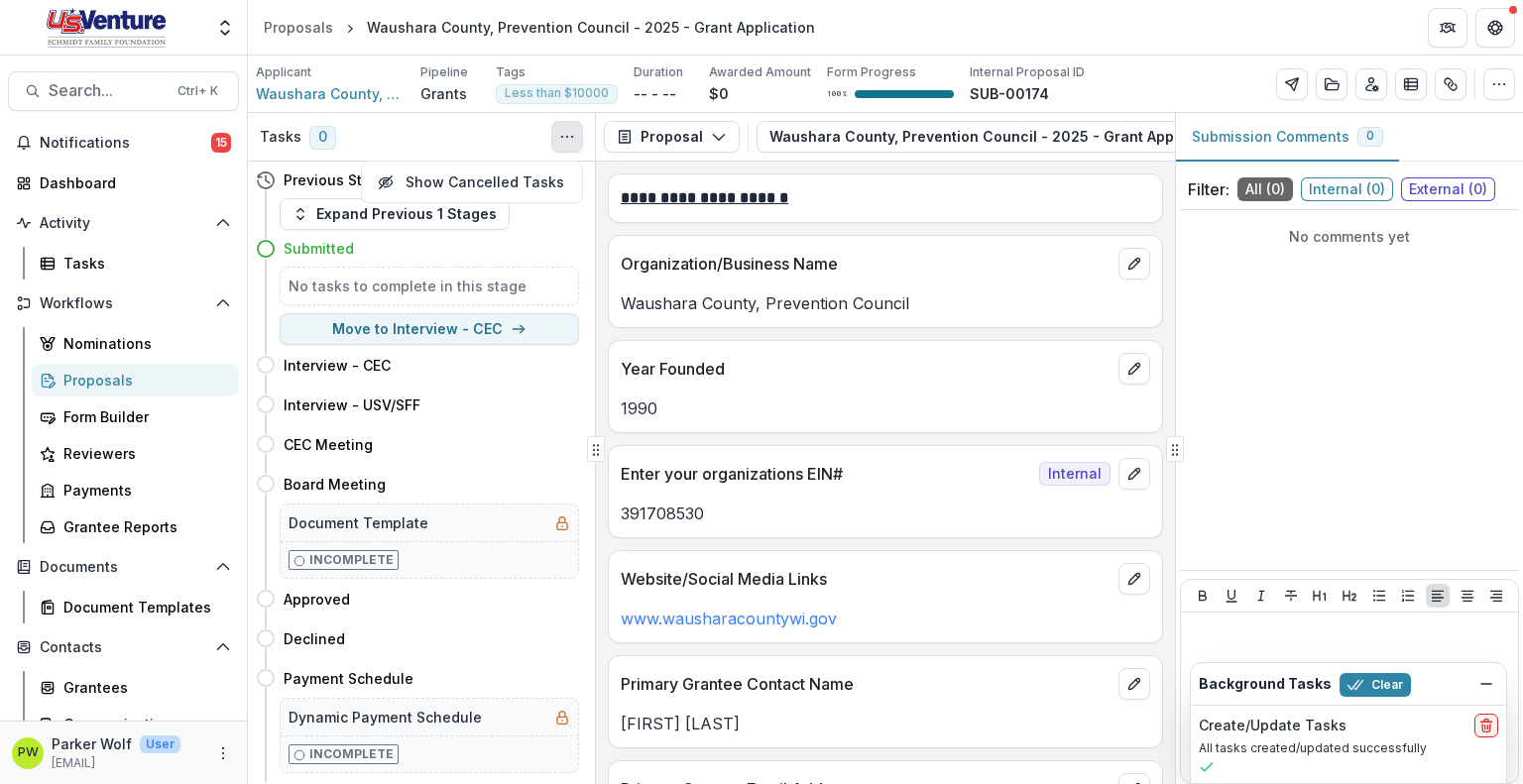 click 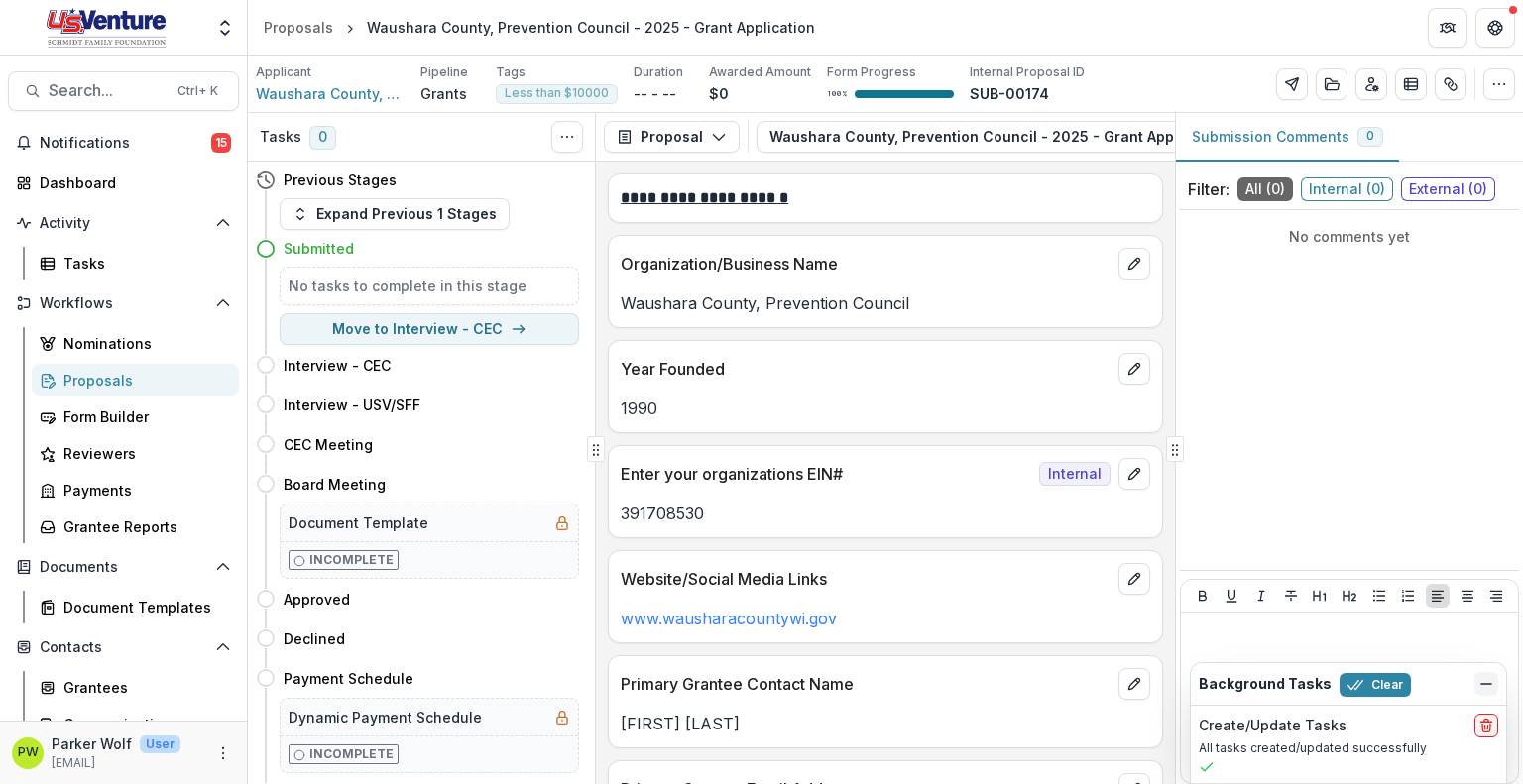 click 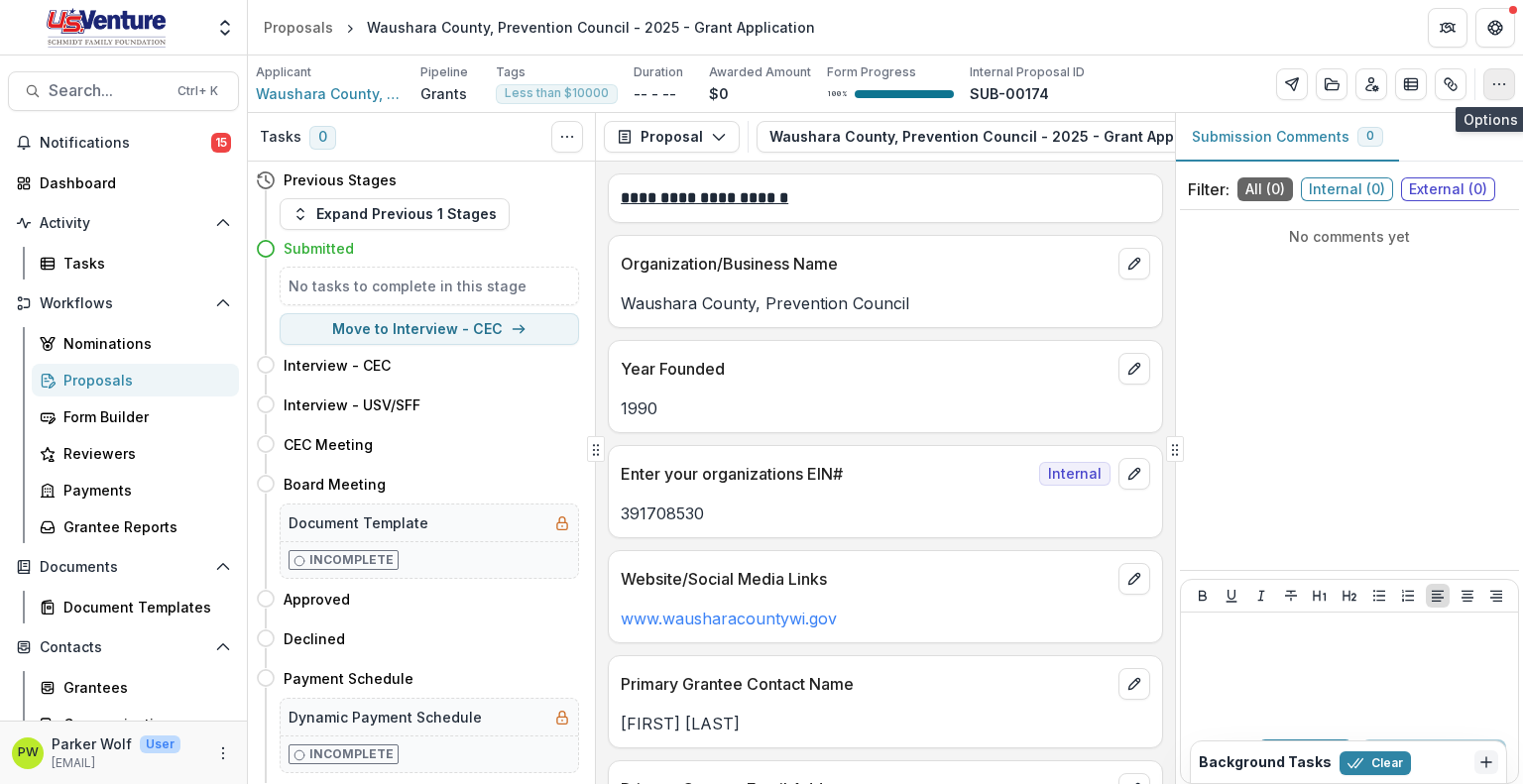 click 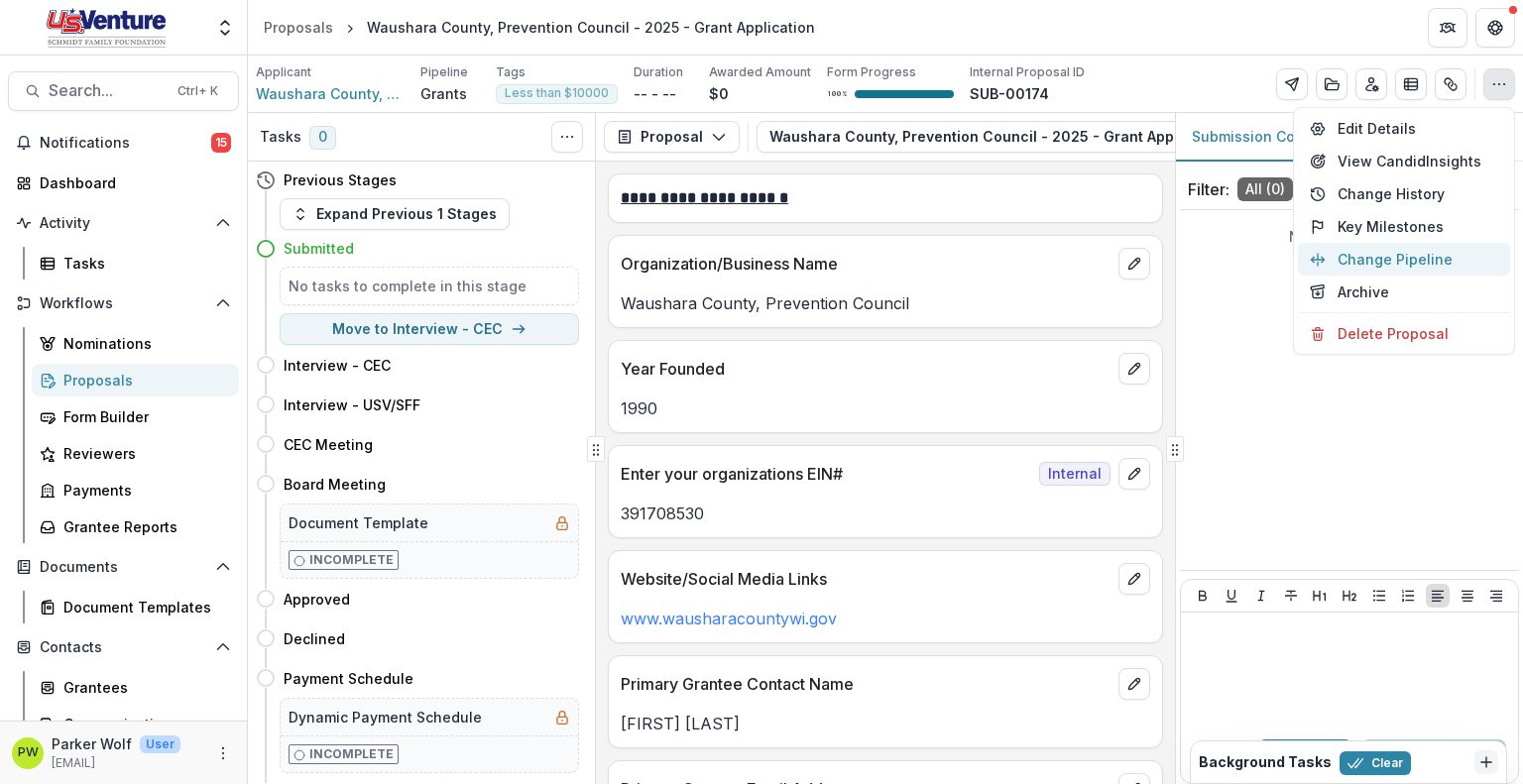 click on "Change Pipeline" at bounding box center (1404, 259) 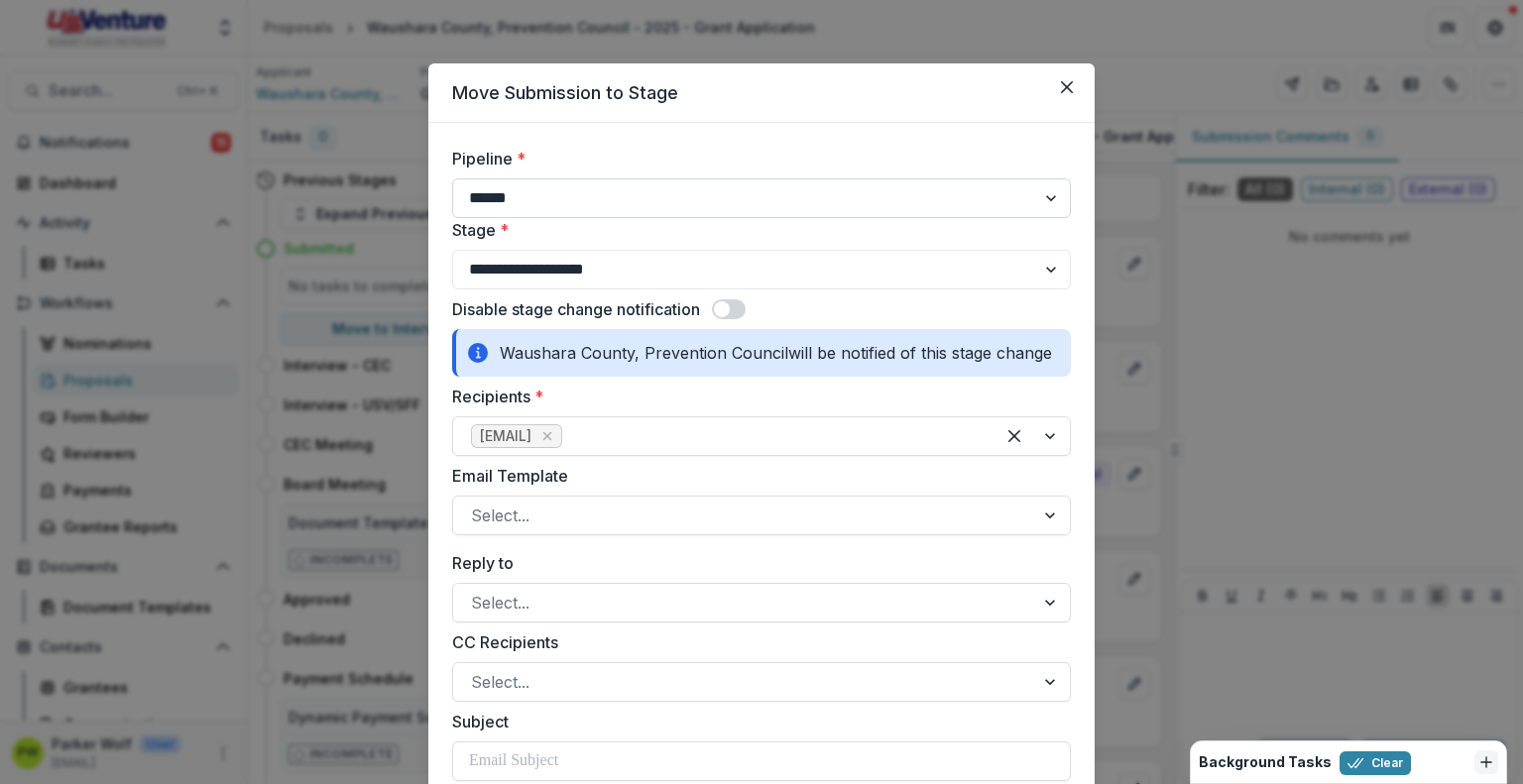 click on "**********" at bounding box center [762, 198] 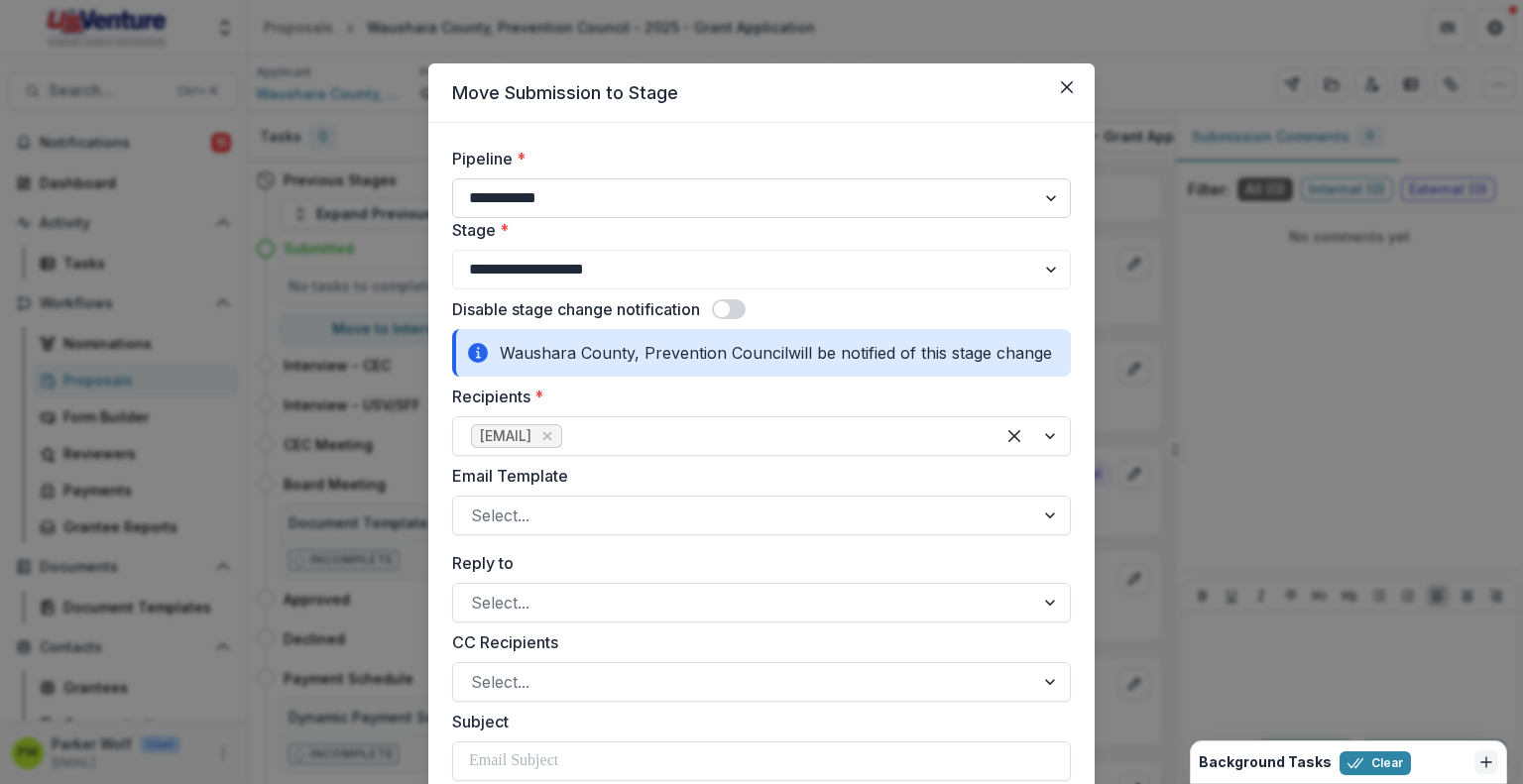 click on "**********" at bounding box center (762, 198) 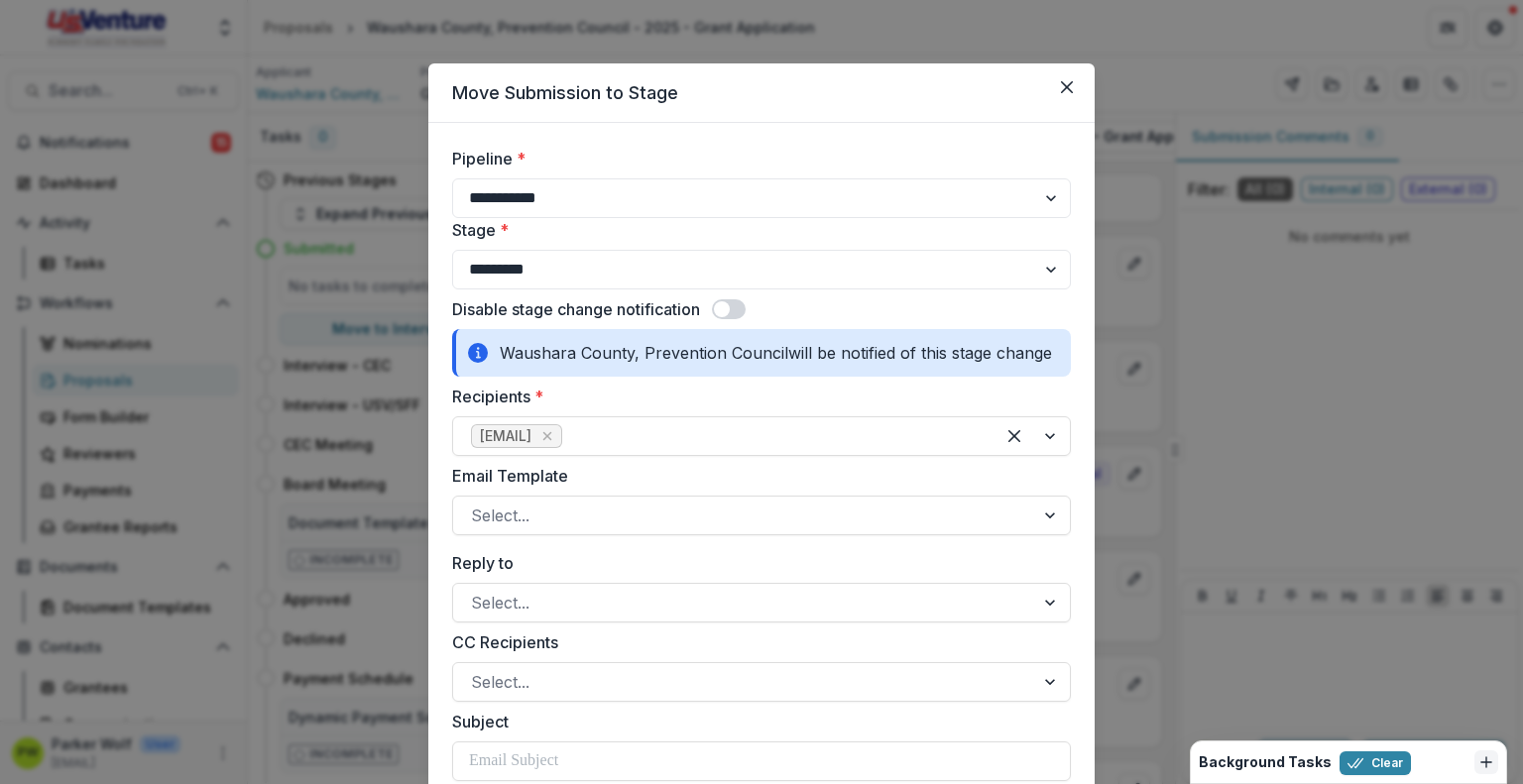 click at bounding box center (729, 309) 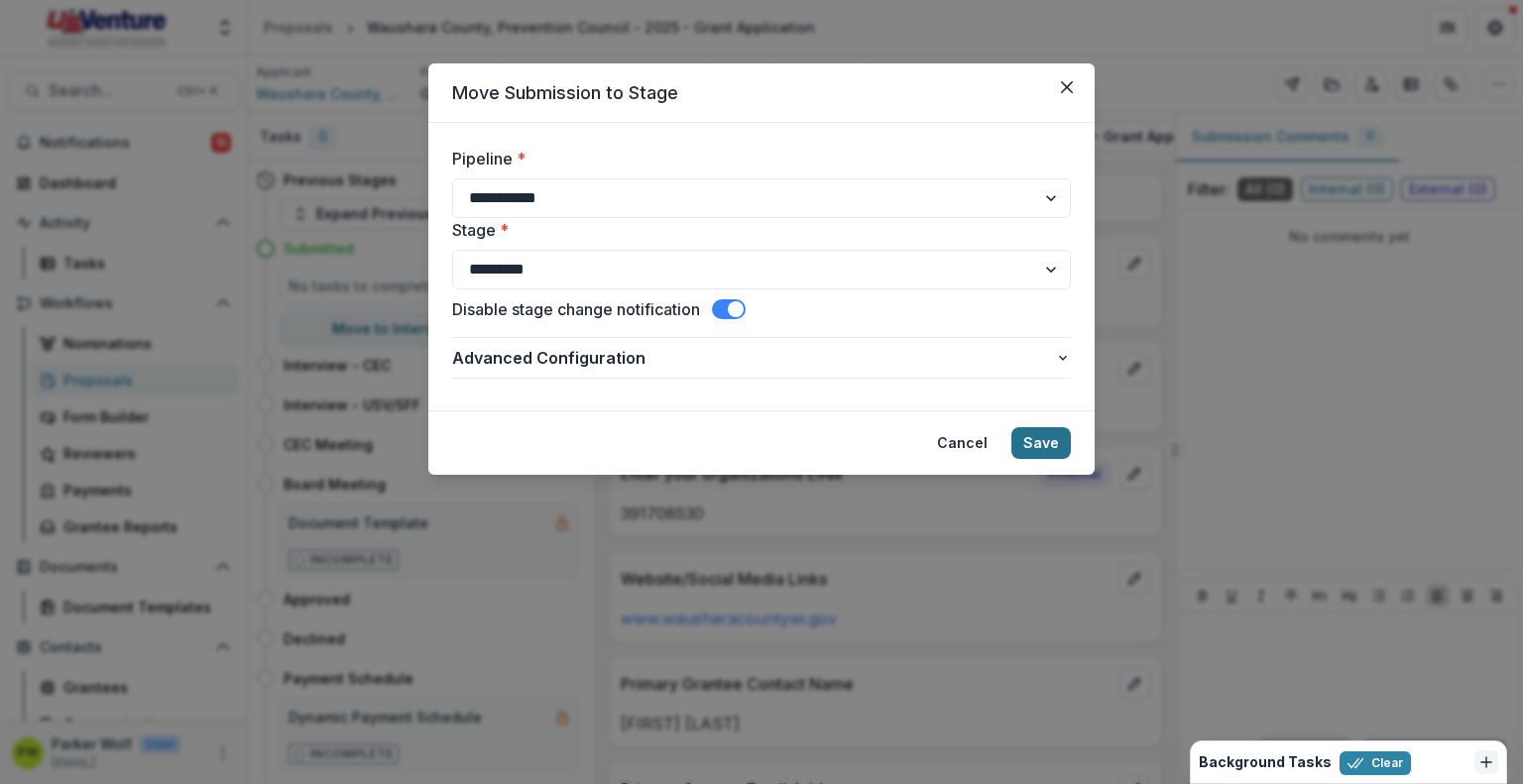 click on "Save" at bounding box center (1041, 443) 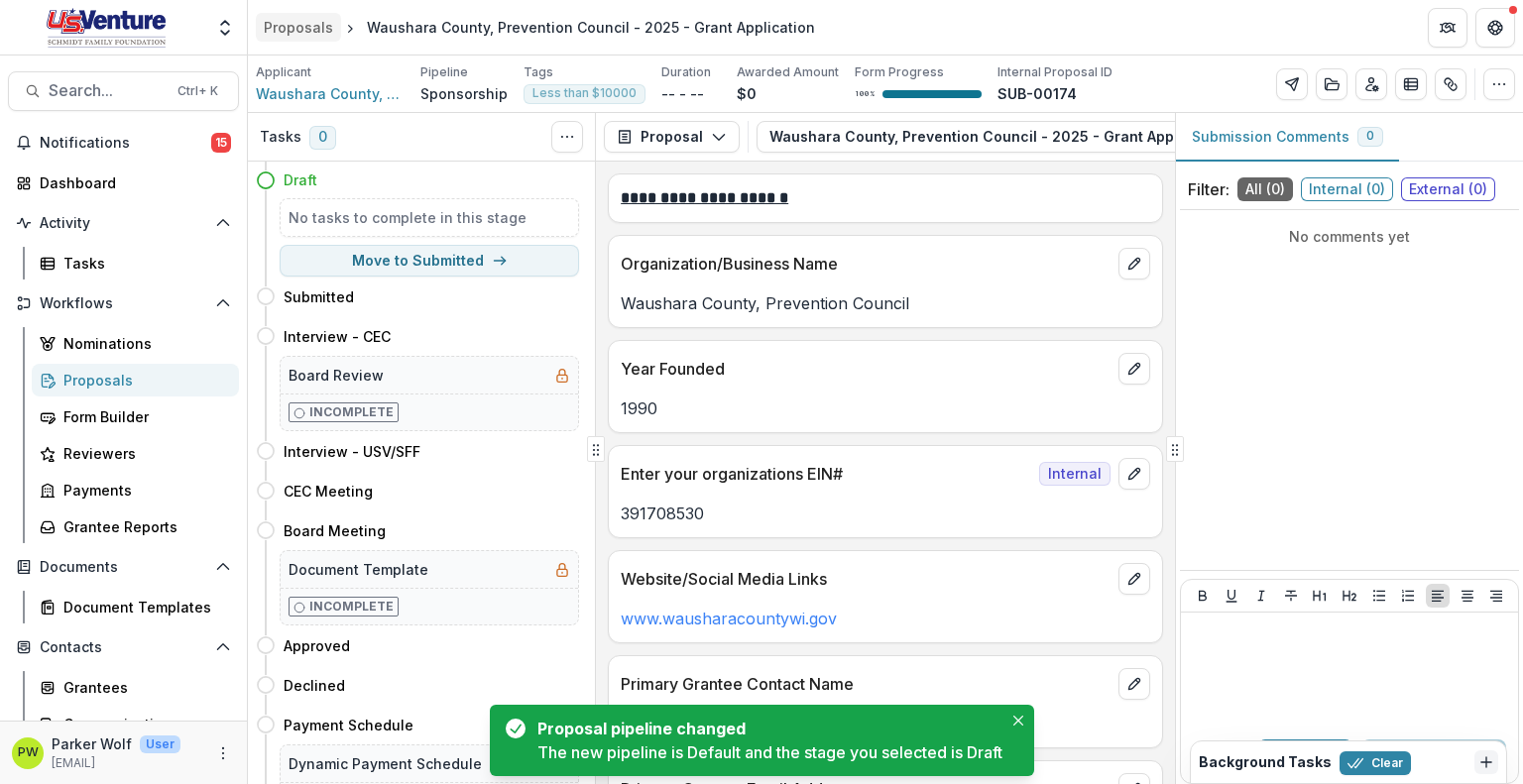 click on "Proposals" at bounding box center [298, 27] 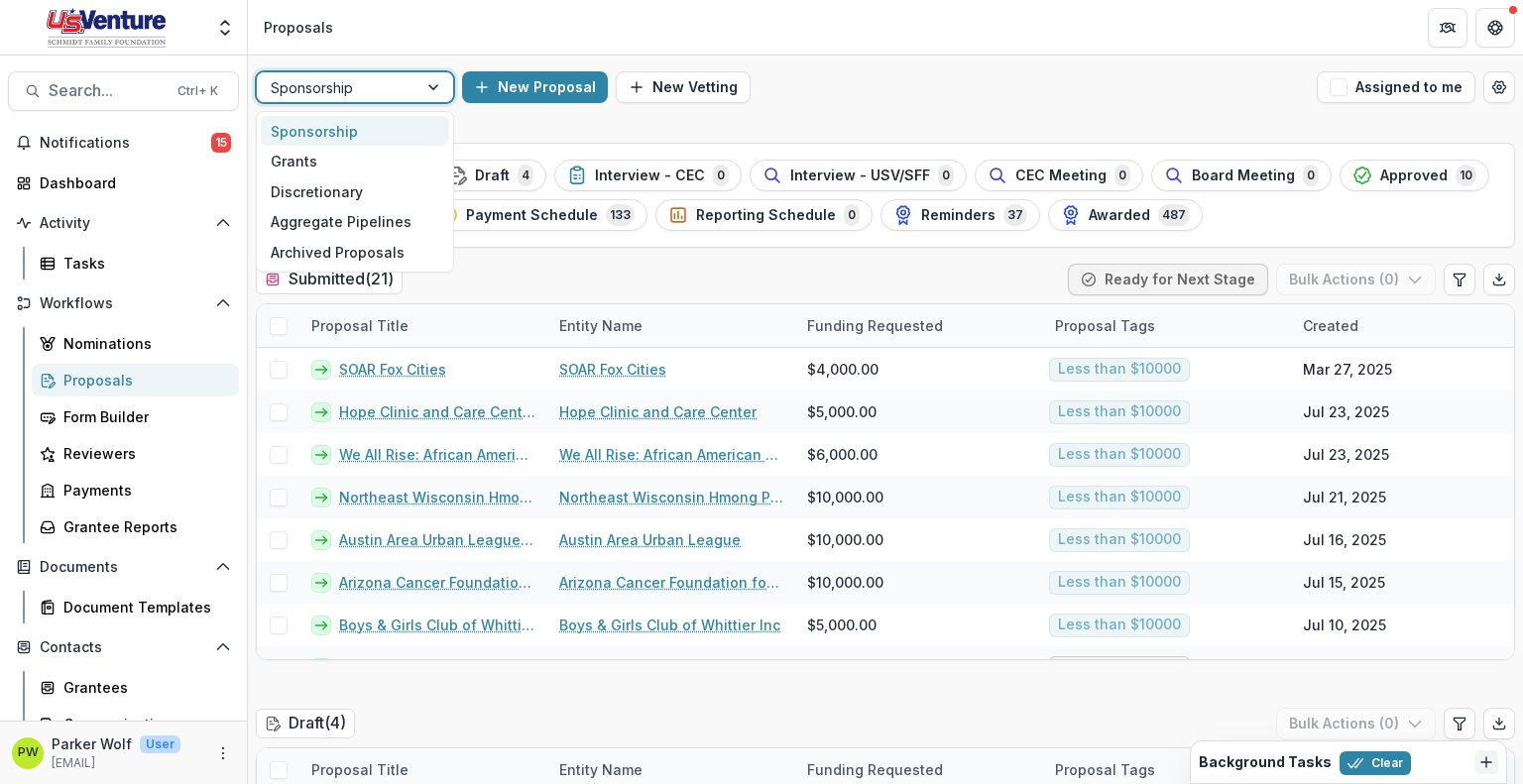 click on "Sponsorship" at bounding box center (337, 87) 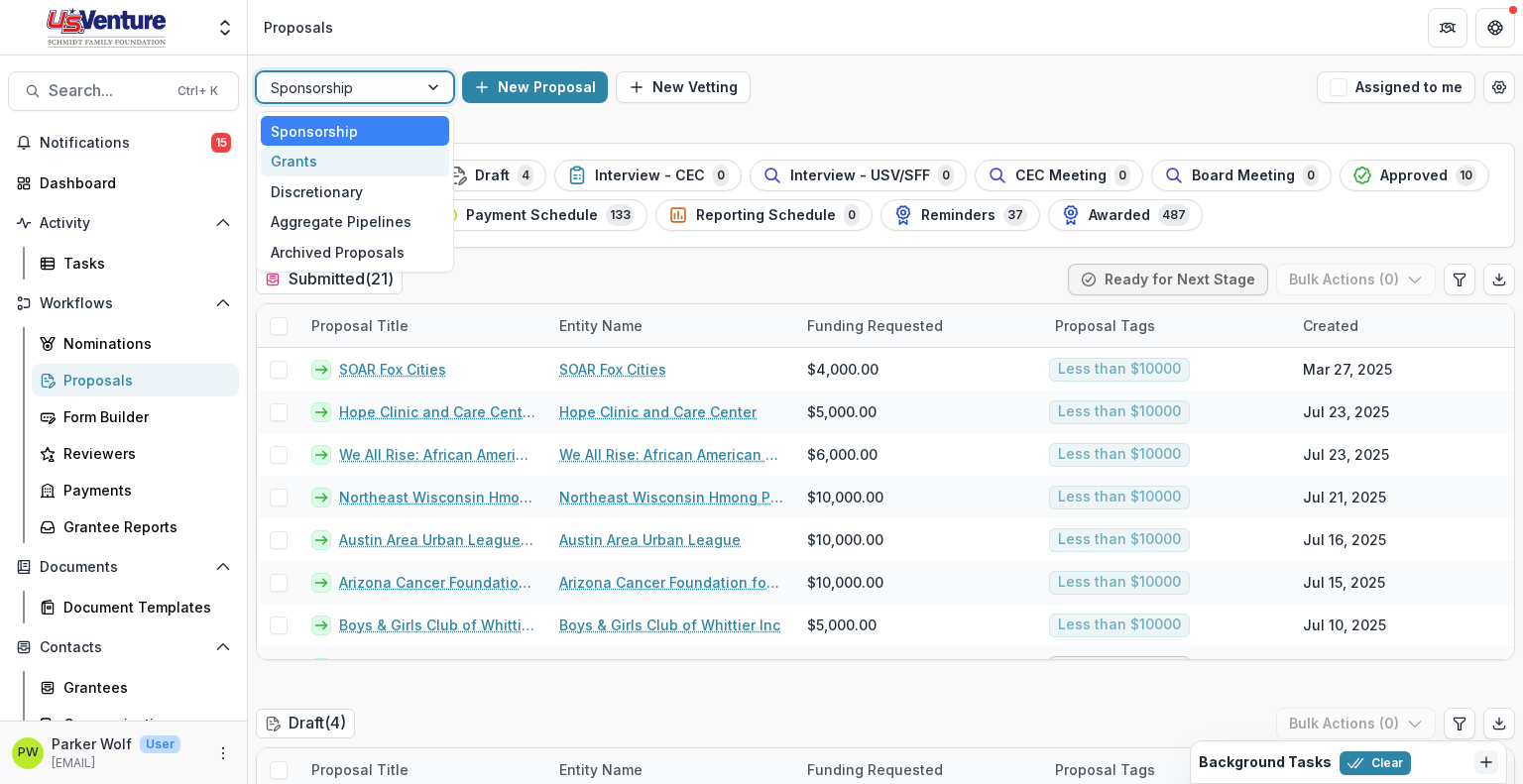 click on "Grants" at bounding box center [355, 161] 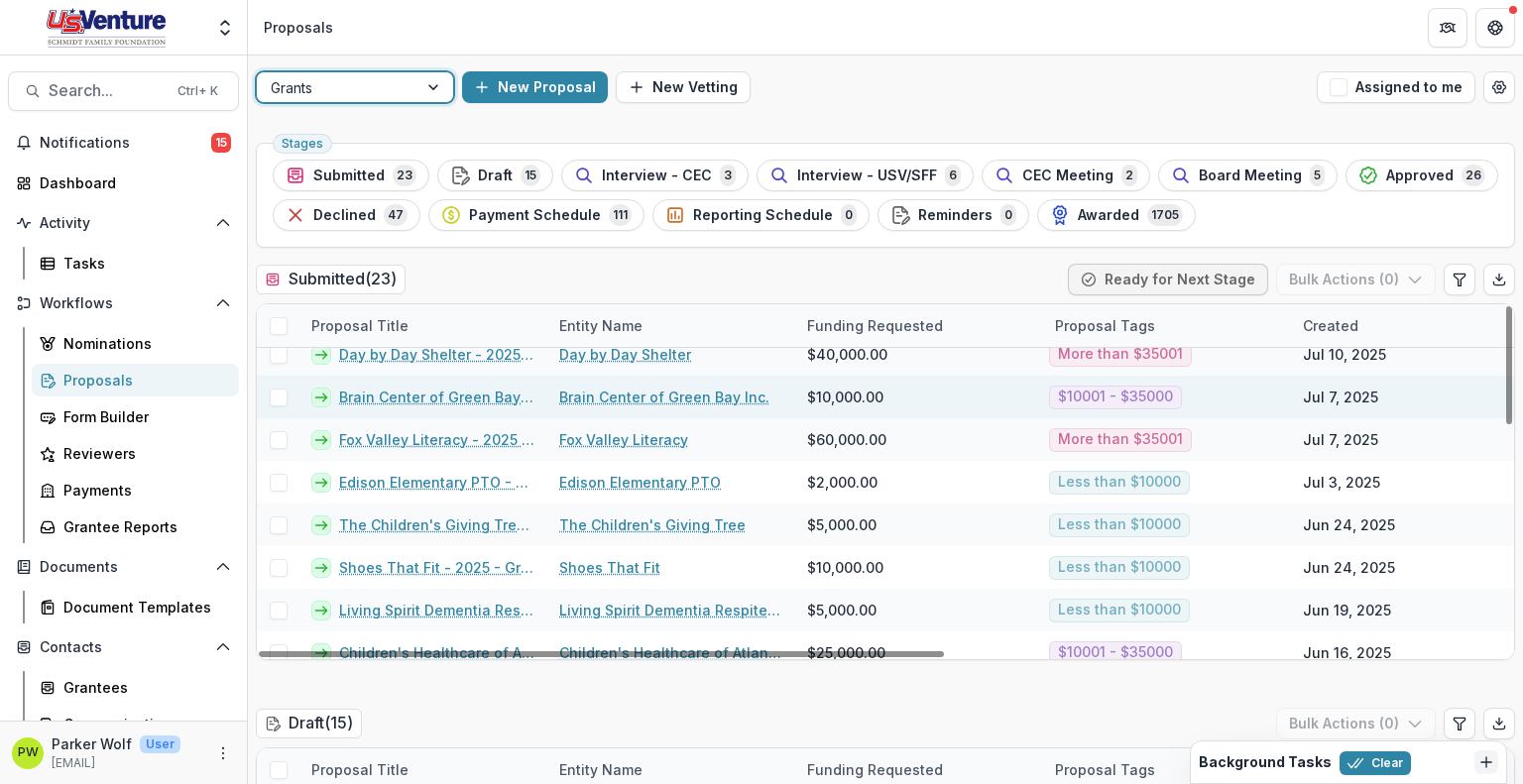 scroll, scrollTop: 668, scrollLeft: 0, axis: vertical 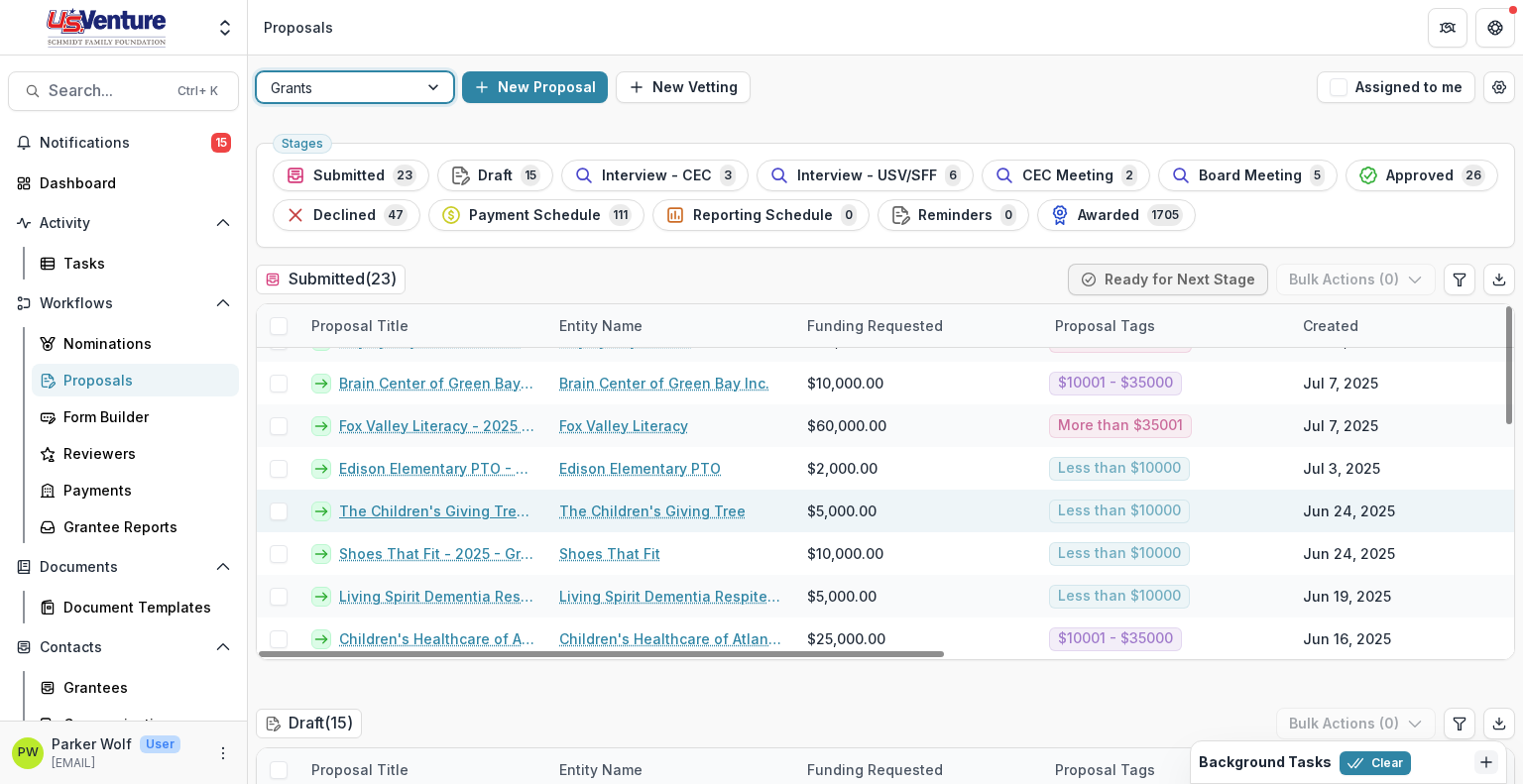 click on "The Children's Giving Tree - 2025 - Grant Application" at bounding box center (437, 510) 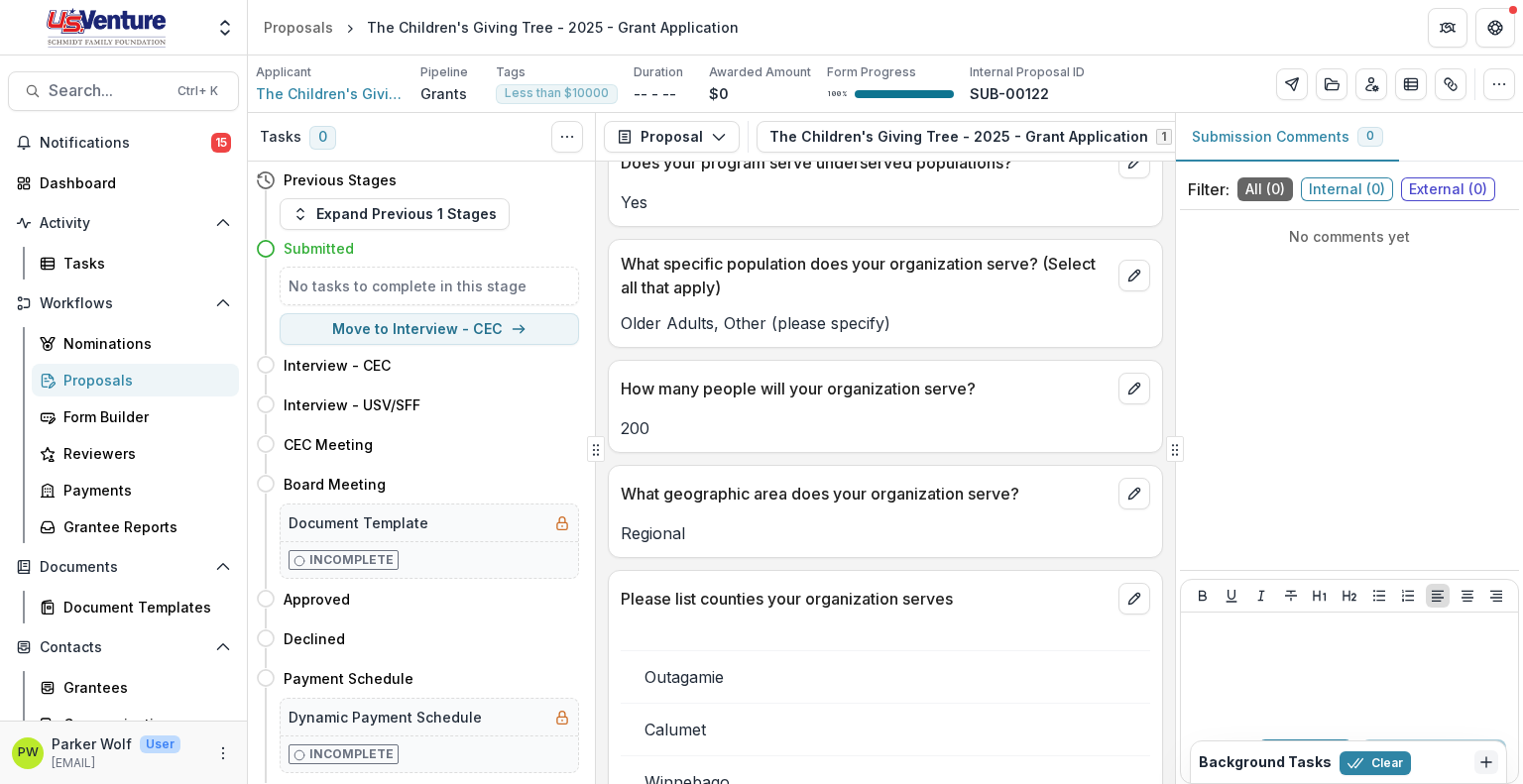 scroll, scrollTop: 3915, scrollLeft: 0, axis: vertical 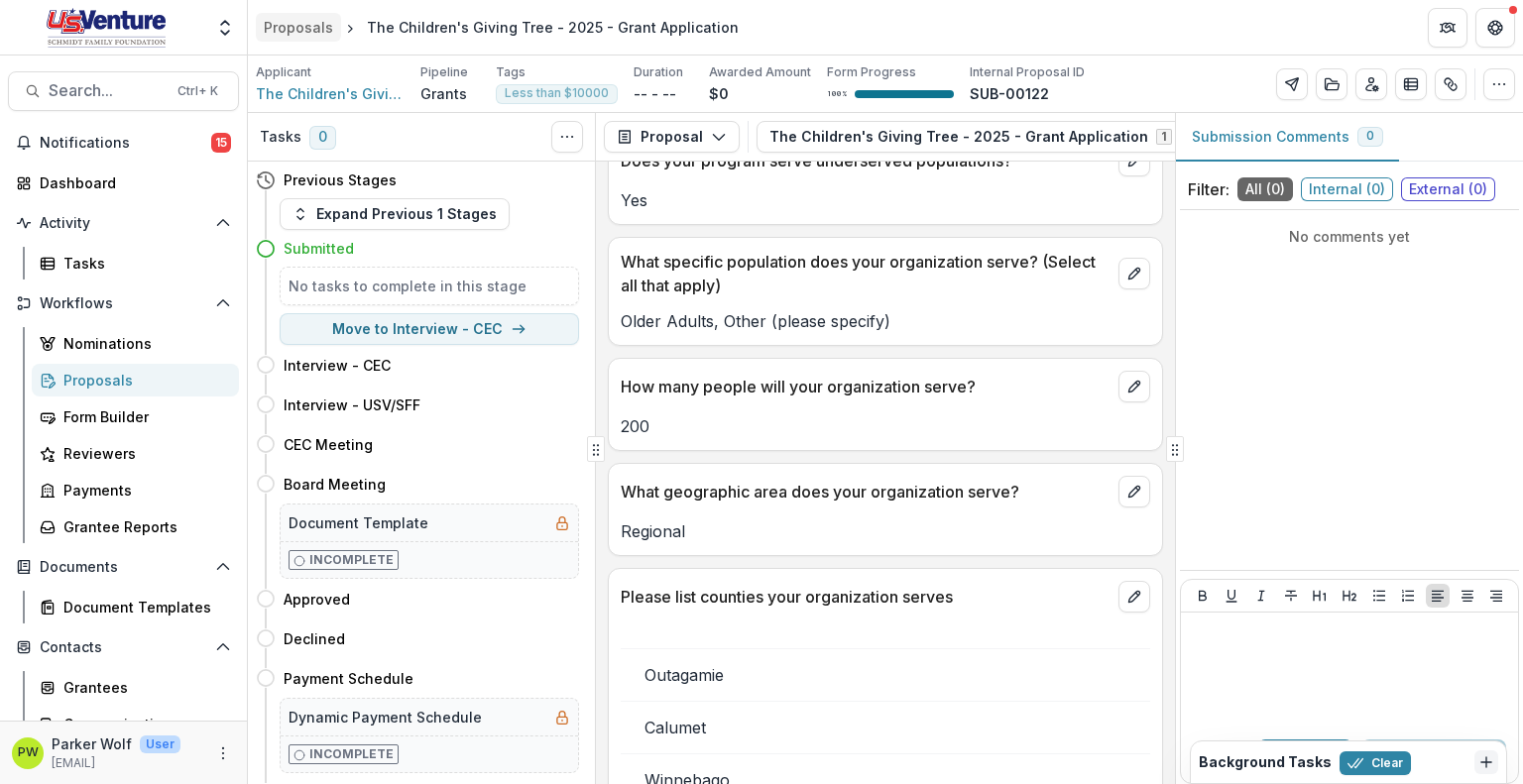 click on "Proposals" at bounding box center [298, 27] 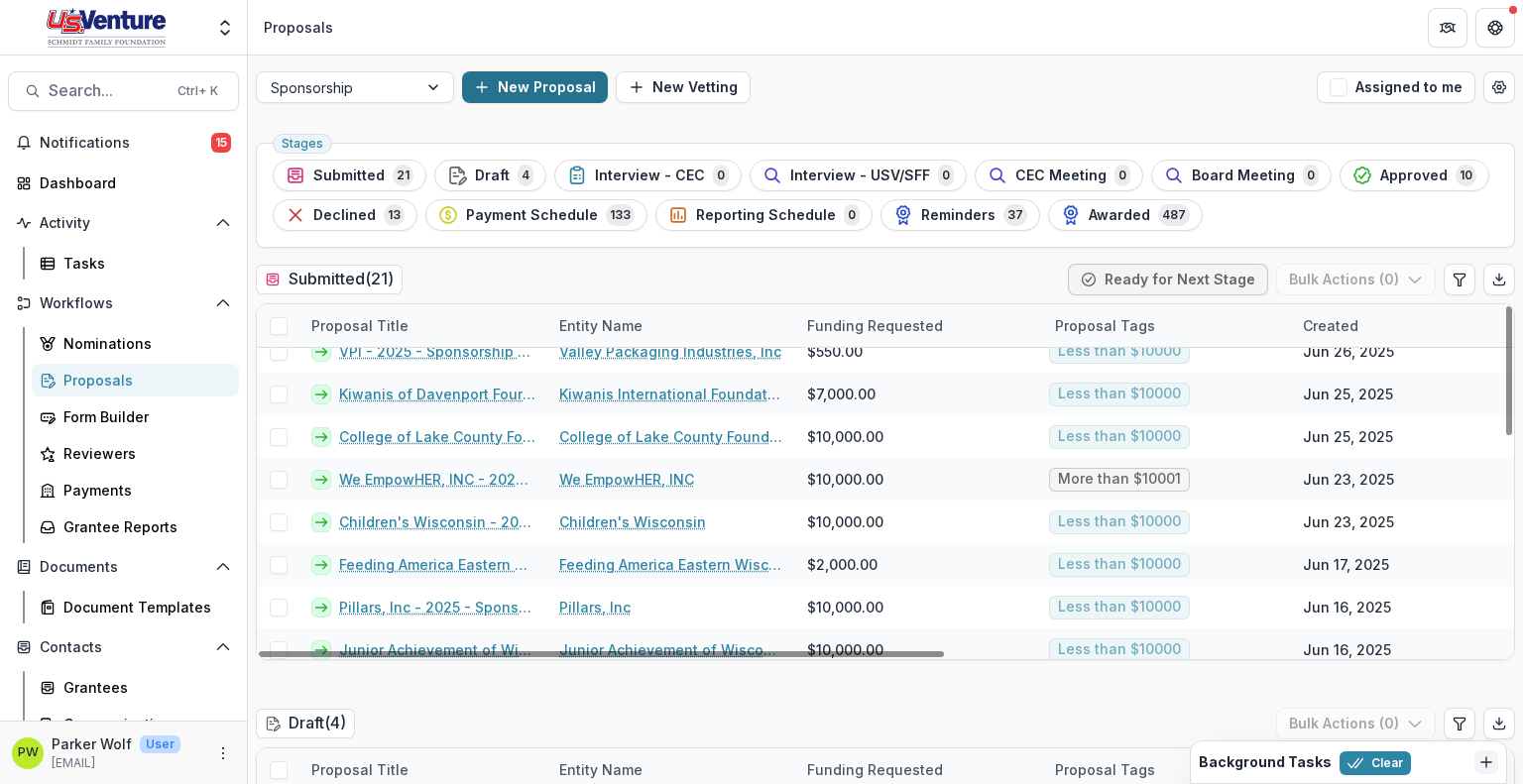 scroll, scrollTop: 444, scrollLeft: 0, axis: vertical 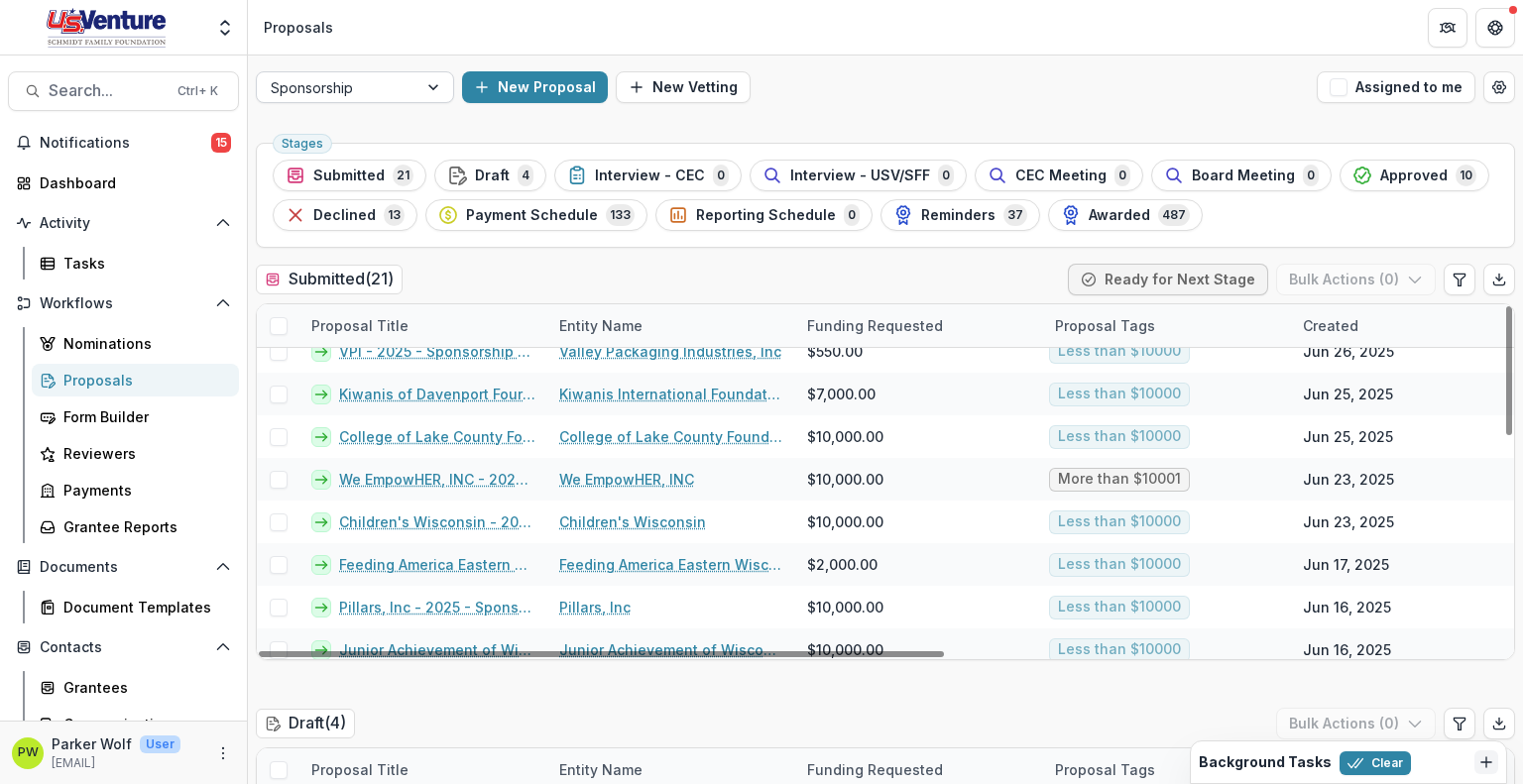 click at bounding box center [337, 87] 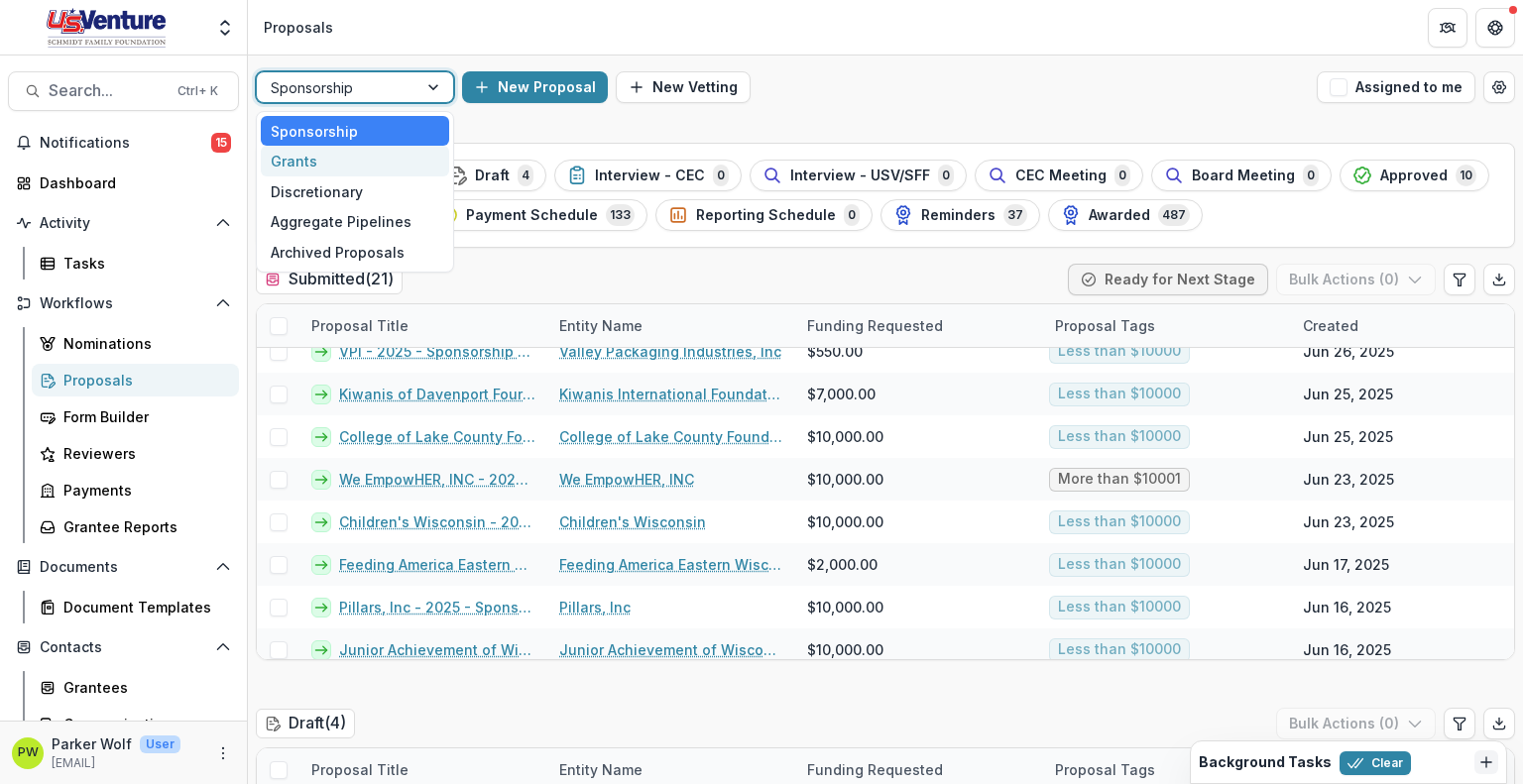 click on "Grants" at bounding box center [355, 161] 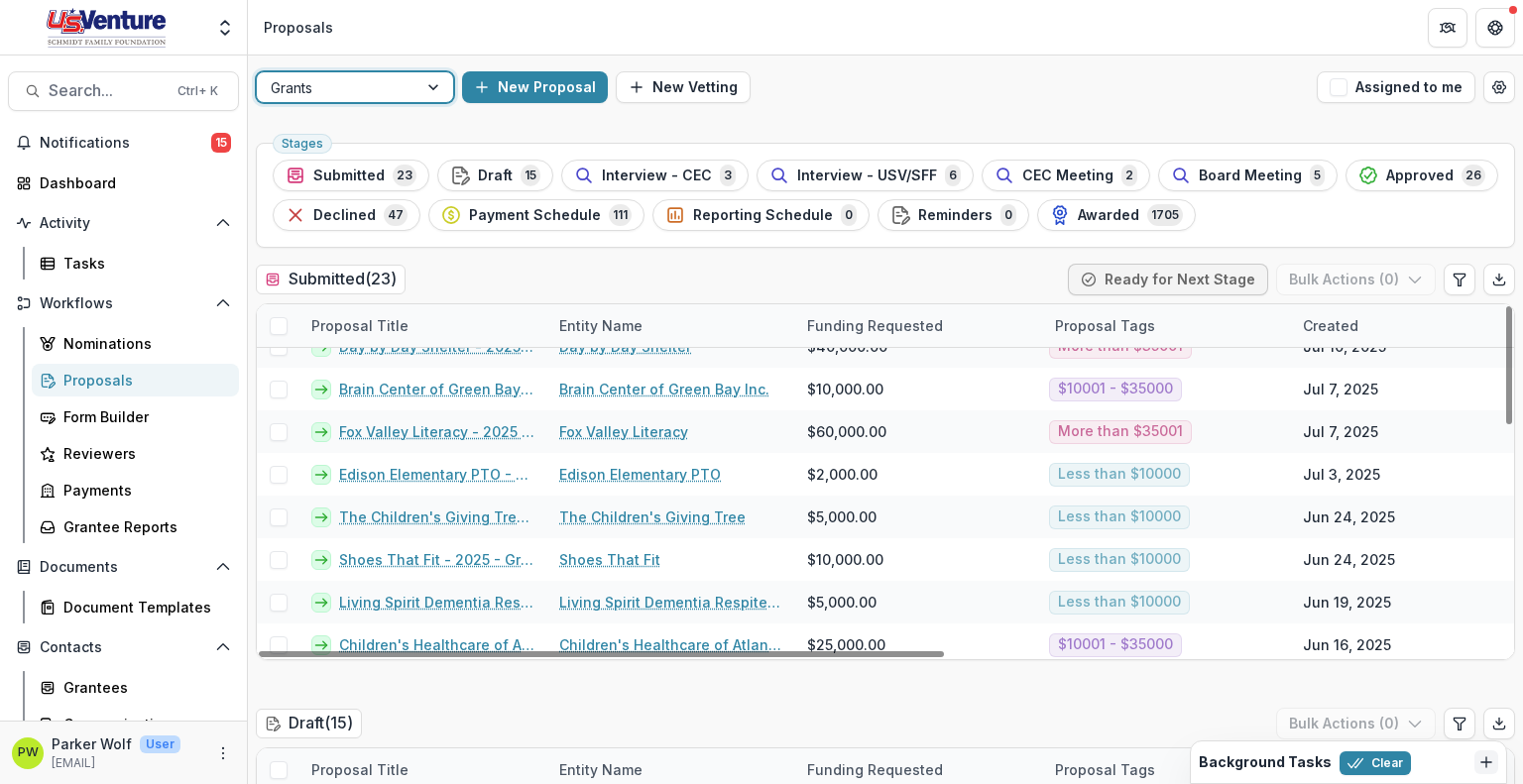 scroll, scrollTop: 668, scrollLeft: 0, axis: vertical 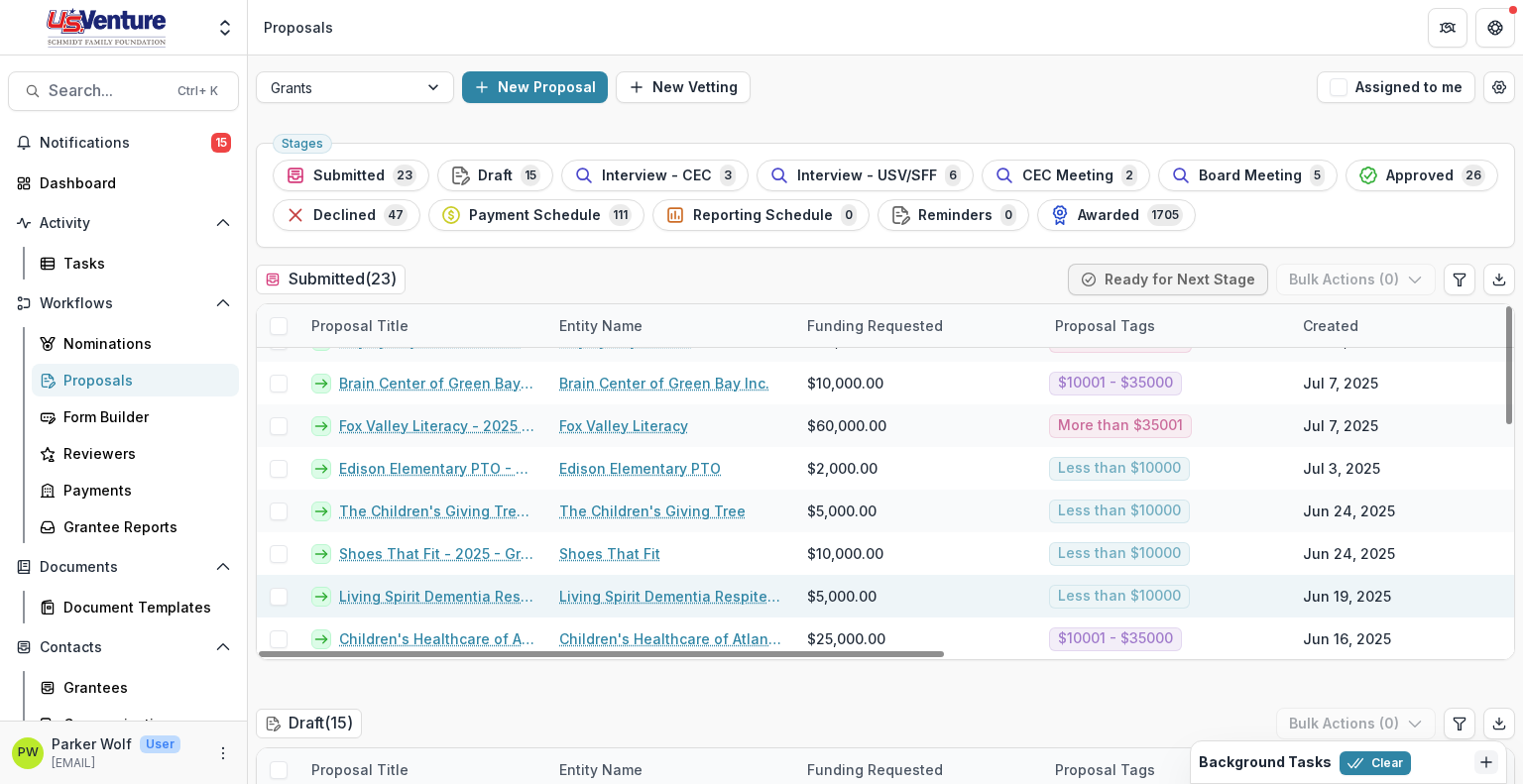 click on "Living Spirit Dementia Respite Center - 2025 - Grant Application" at bounding box center [437, 596] 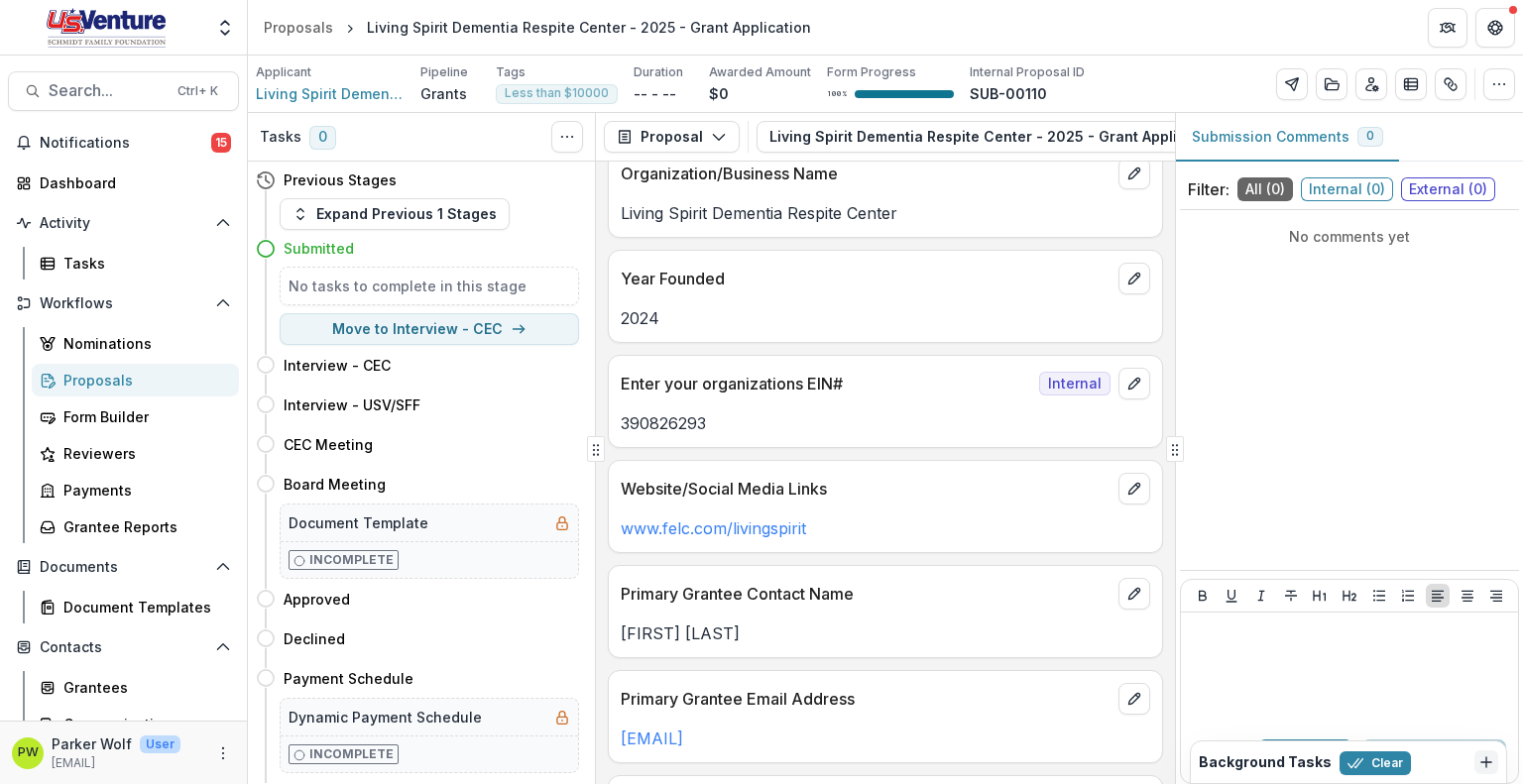 scroll, scrollTop: 0, scrollLeft: 0, axis: both 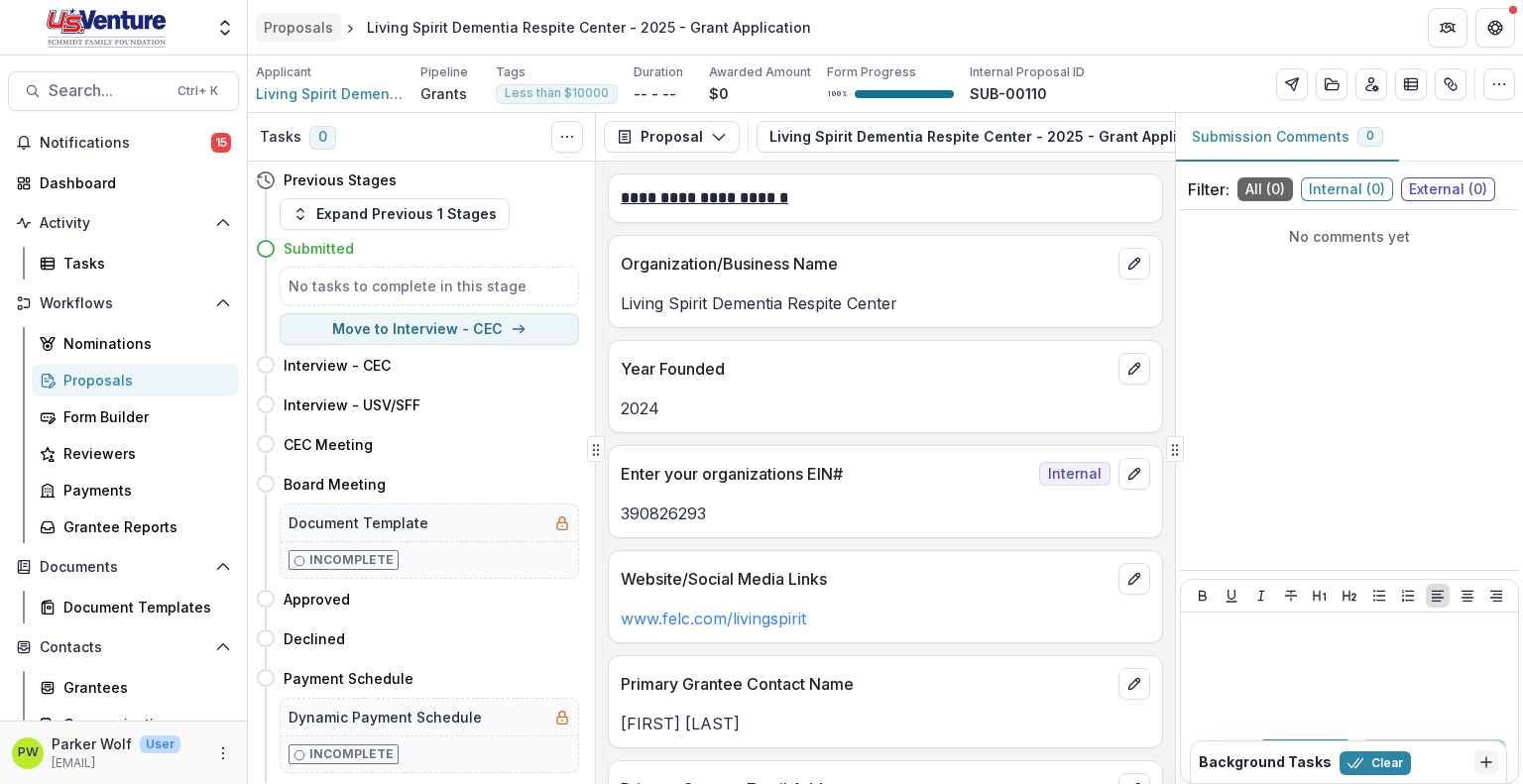 click on "Proposals" at bounding box center (298, 27) 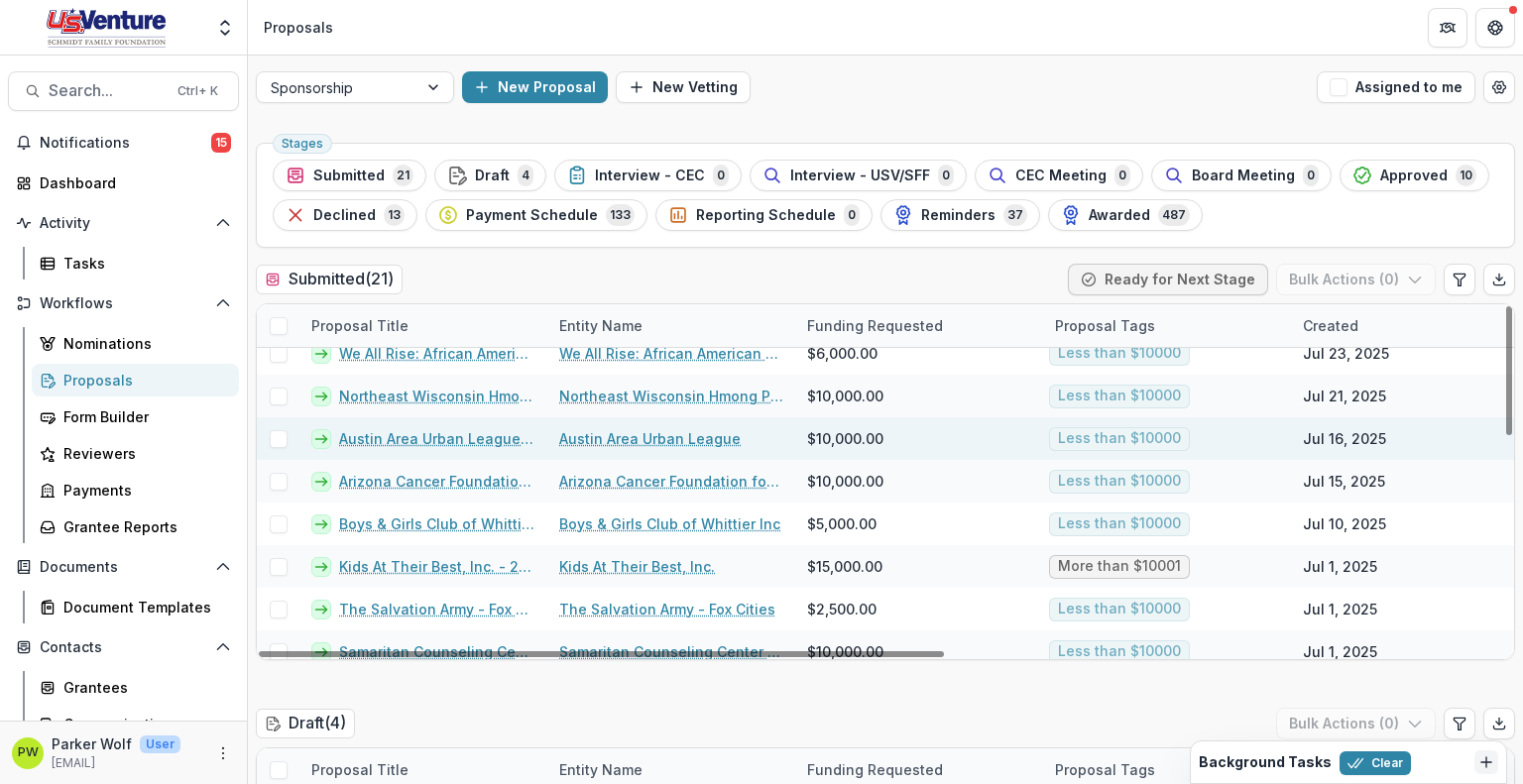scroll, scrollTop: 102, scrollLeft: 0, axis: vertical 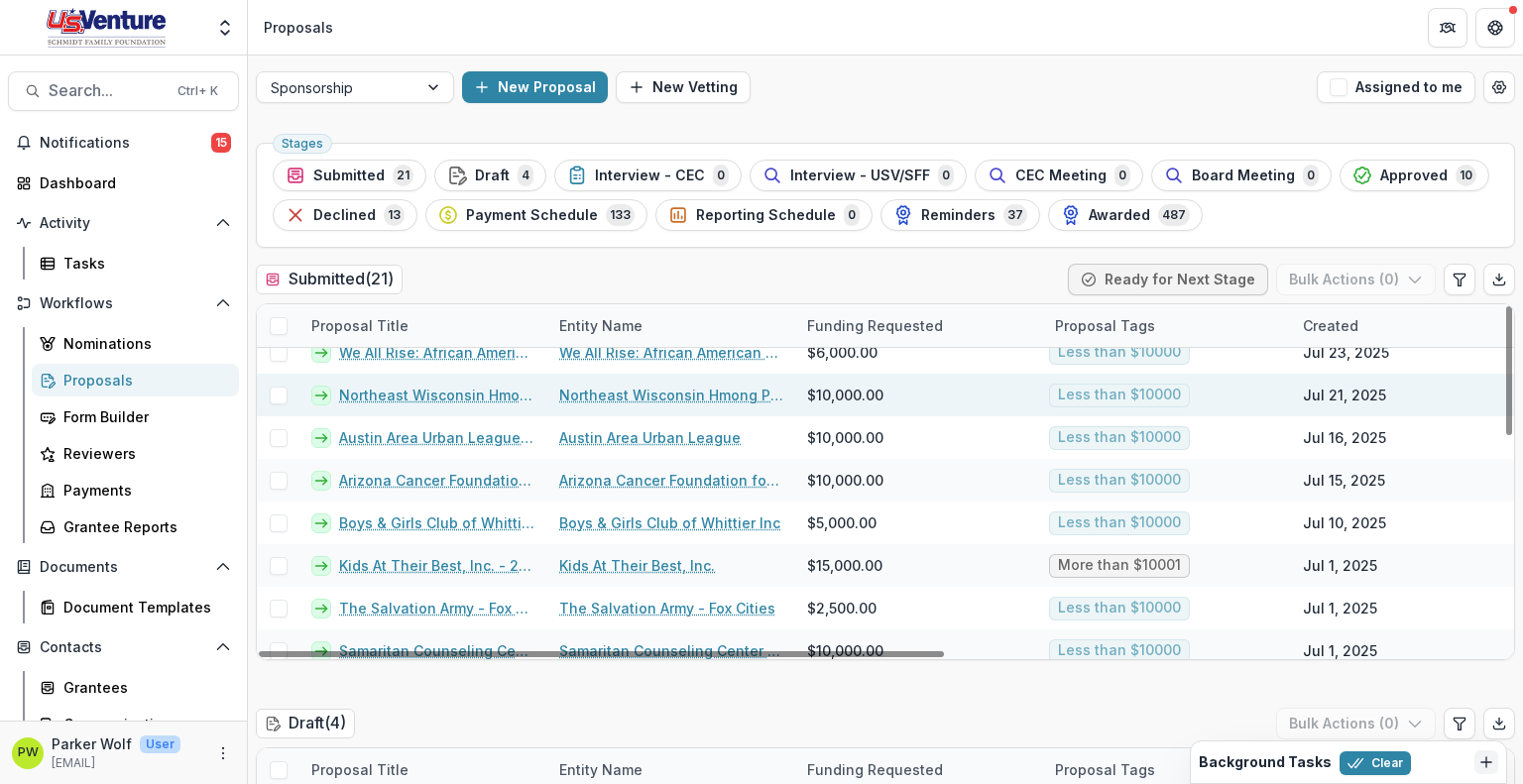 click at bounding box center (279, 395) 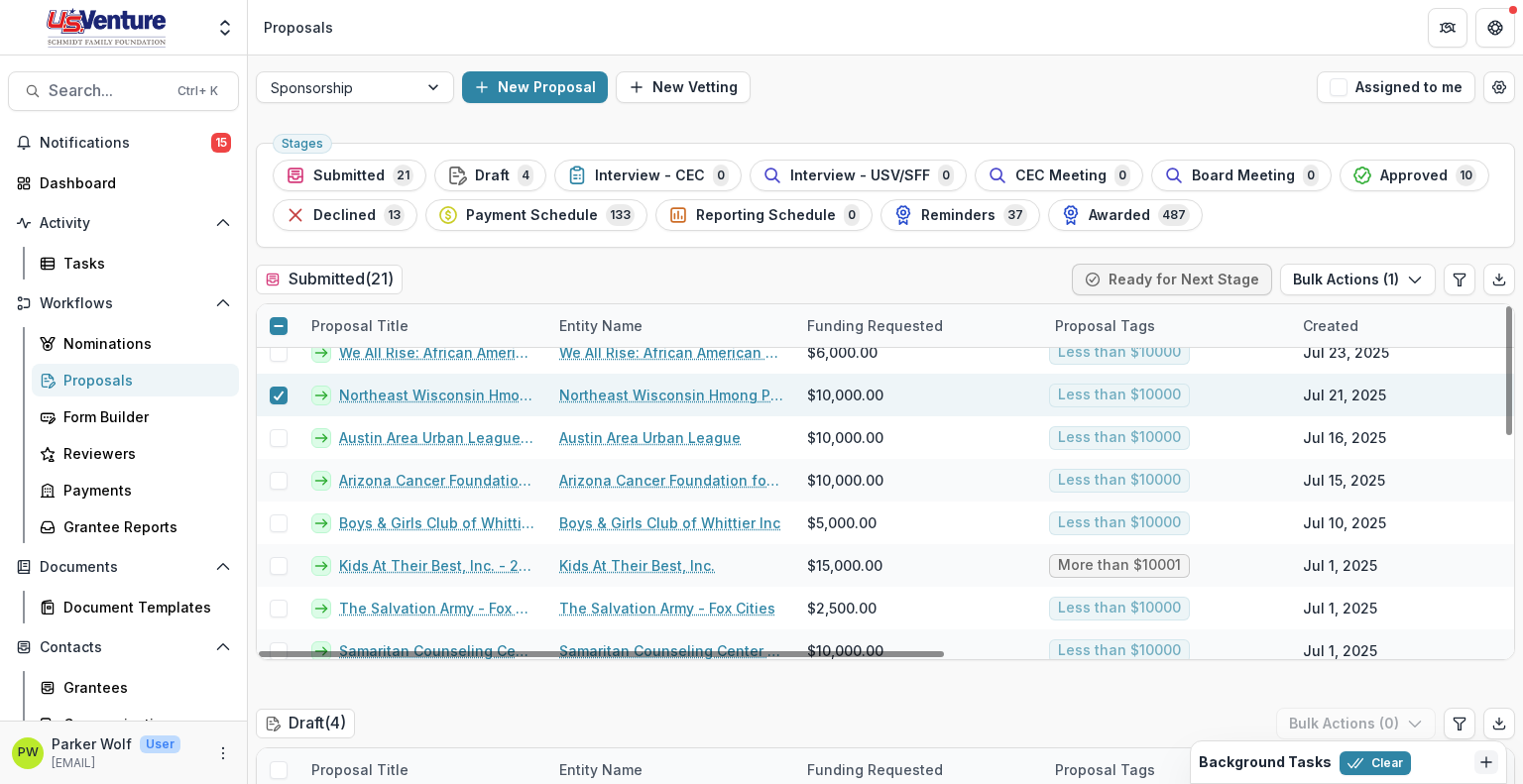click on "Northeast Wisconsin Hmong Professionals Incorporated - 2025 - Sponsorship Application Grant" at bounding box center (437, 394) 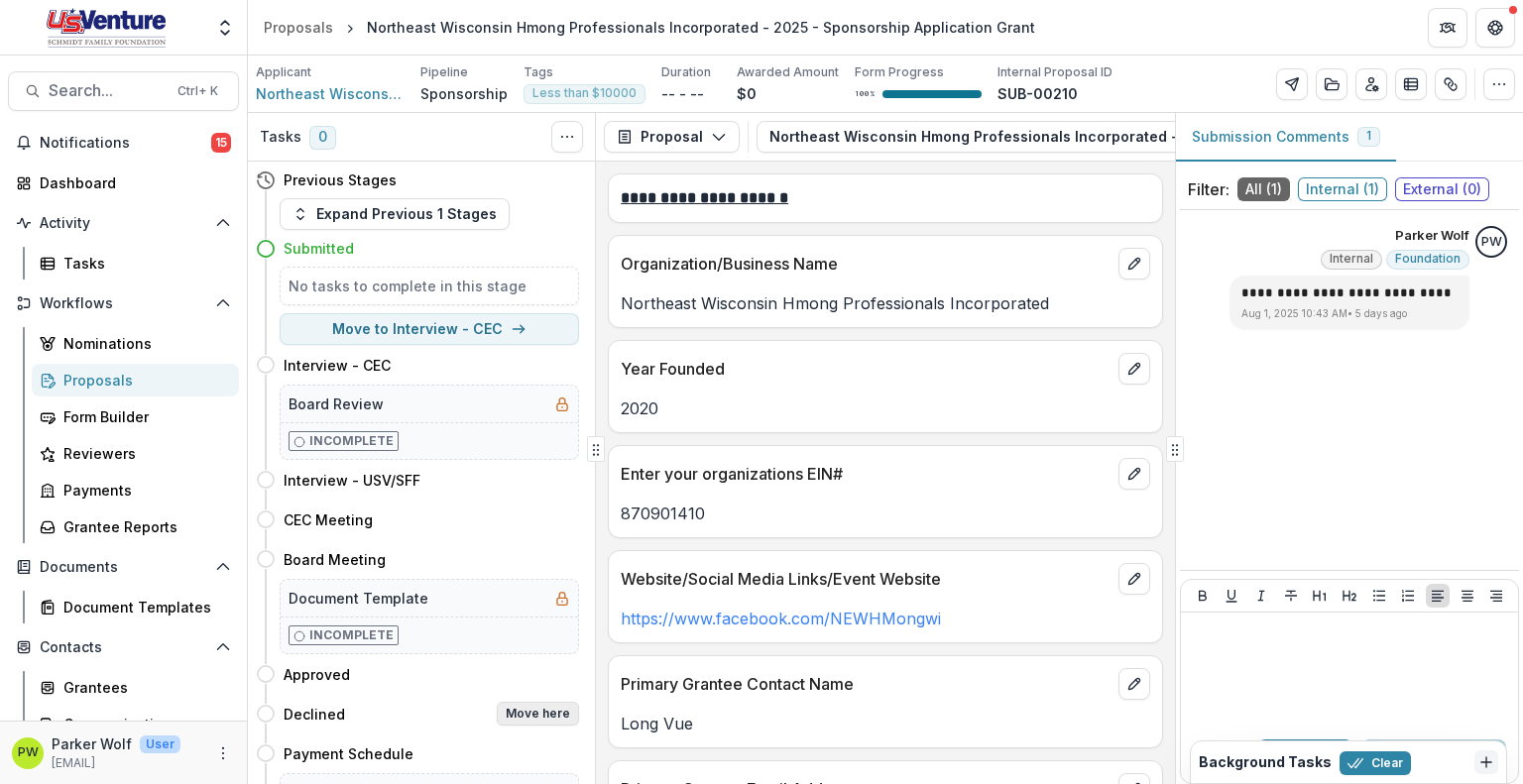 click on "Move here" at bounding box center [537, 714] 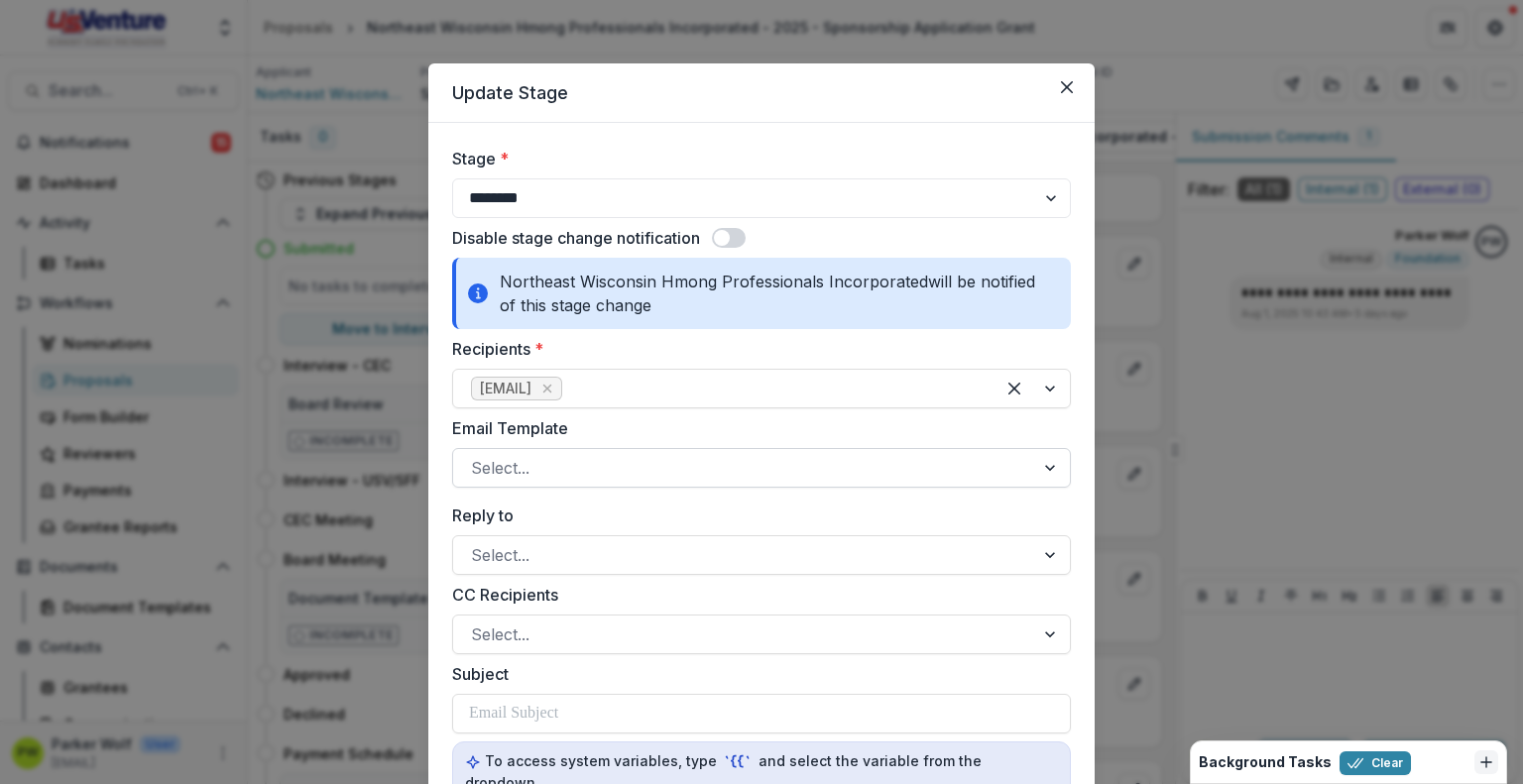 click at bounding box center [744, 468] 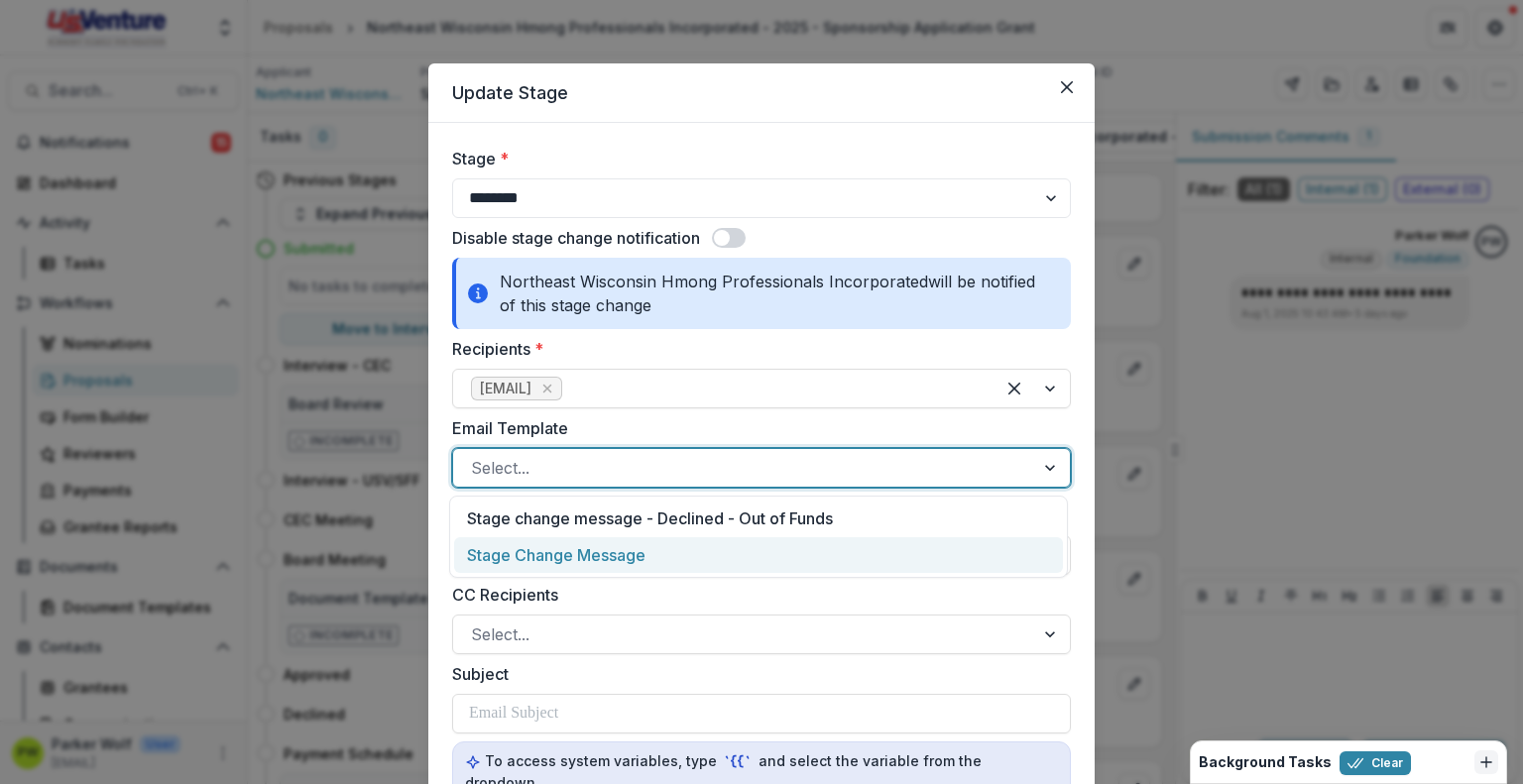 click on "Stage Change Message" at bounding box center (759, 555) 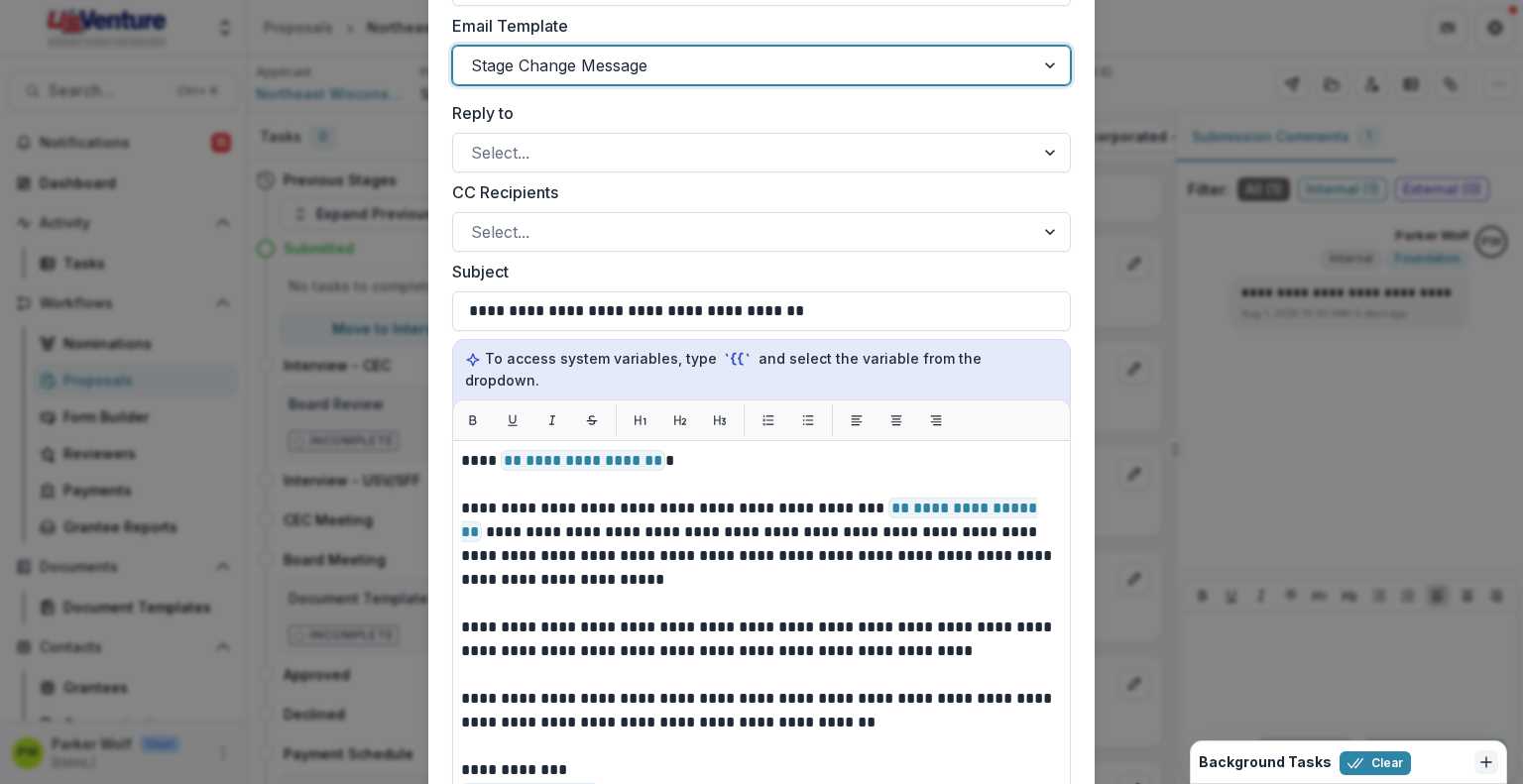 scroll, scrollTop: 426, scrollLeft: 0, axis: vertical 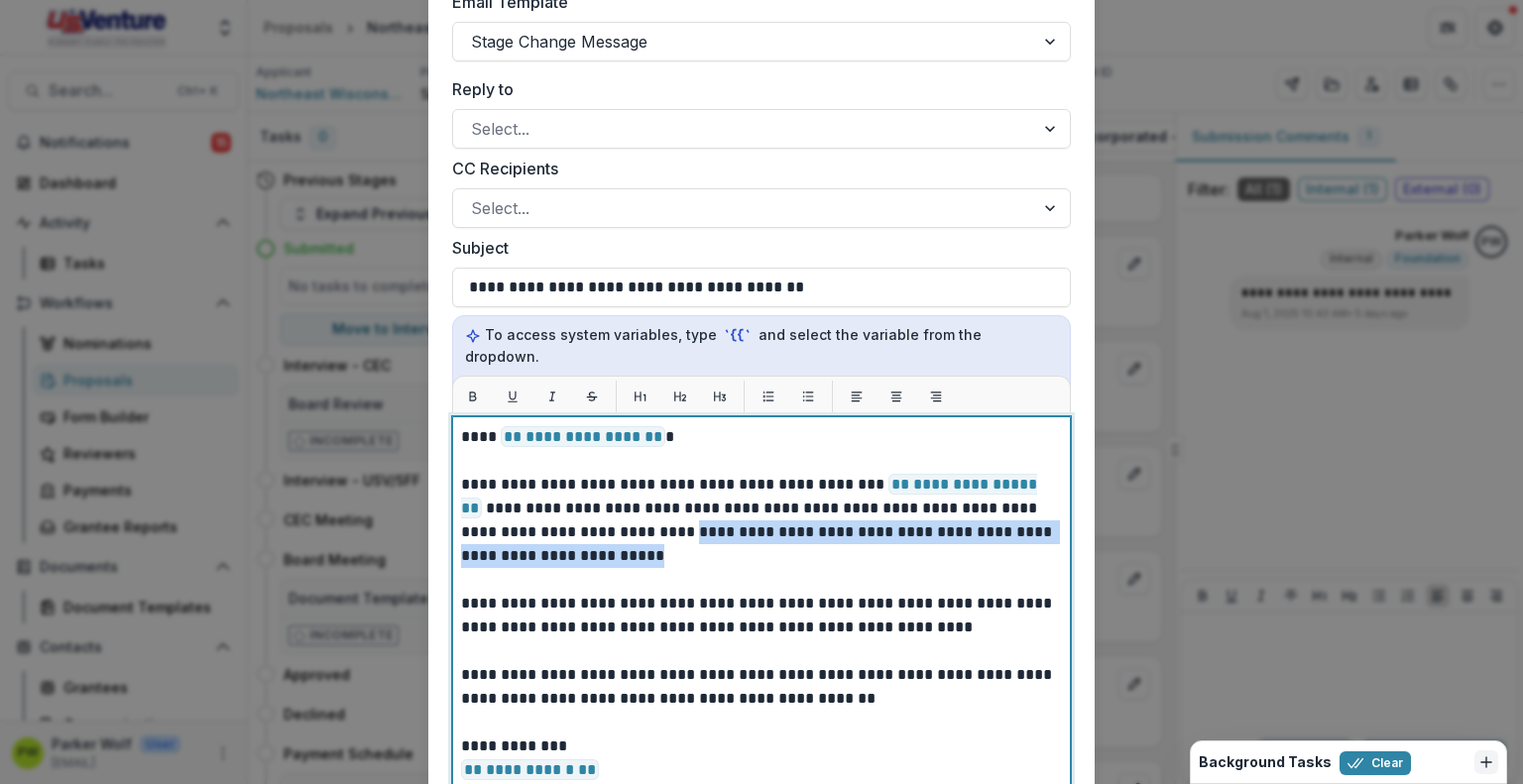 drag, startPoint x: 559, startPoint y: 528, endPoint x: 602, endPoint y: 514, distance: 45.221676 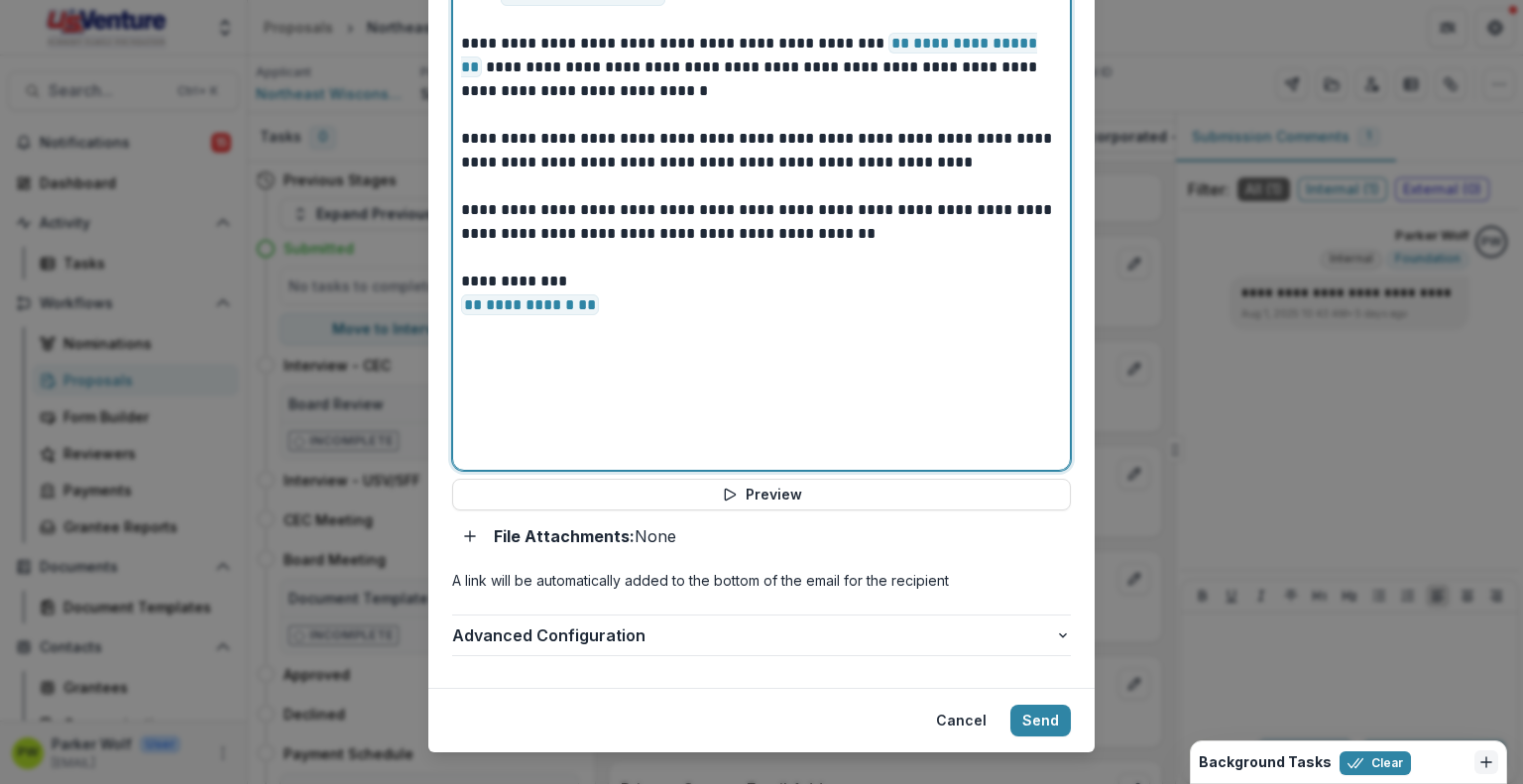 scroll, scrollTop: 874, scrollLeft: 0, axis: vertical 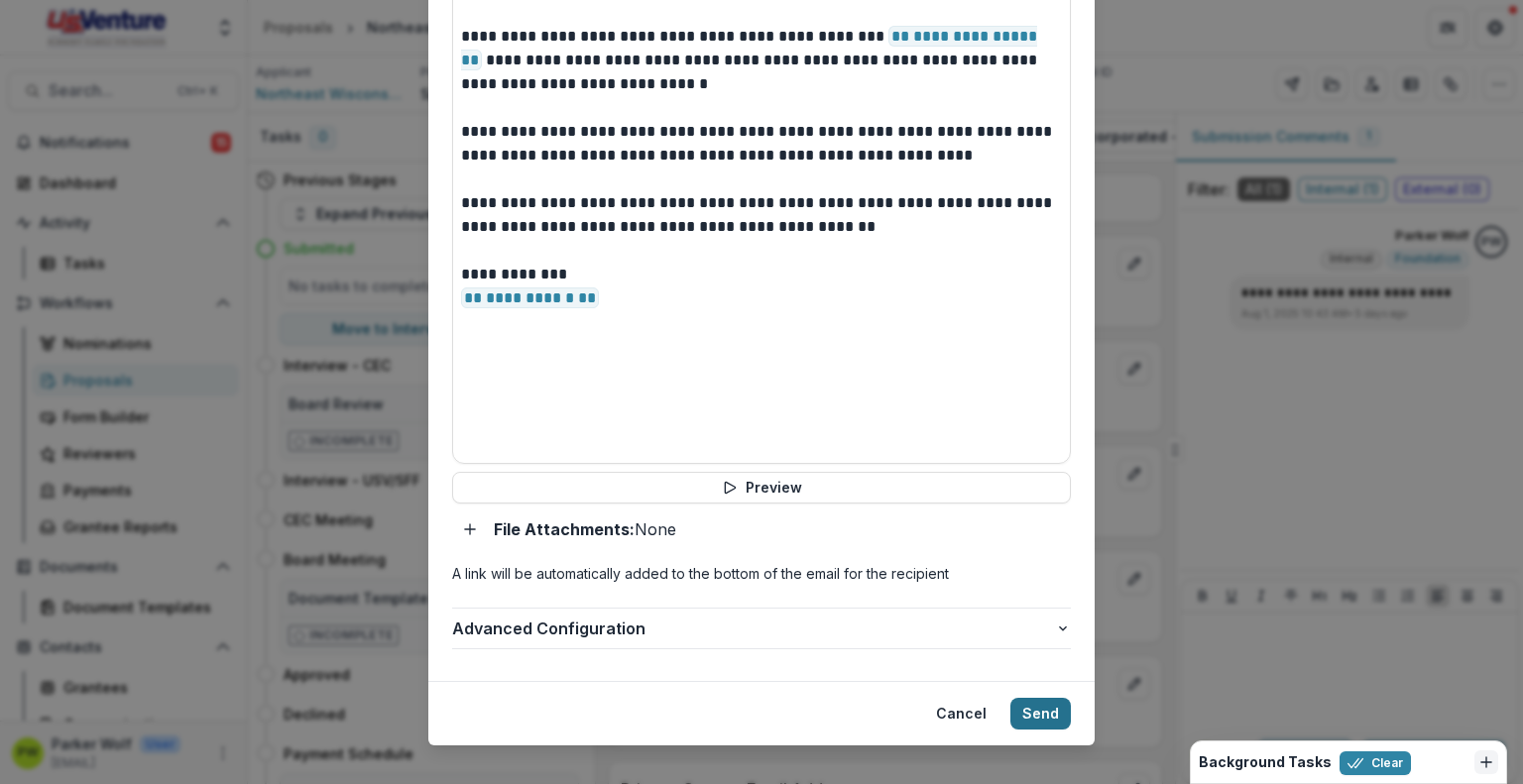 click on "Send" at bounding box center [1040, 714] 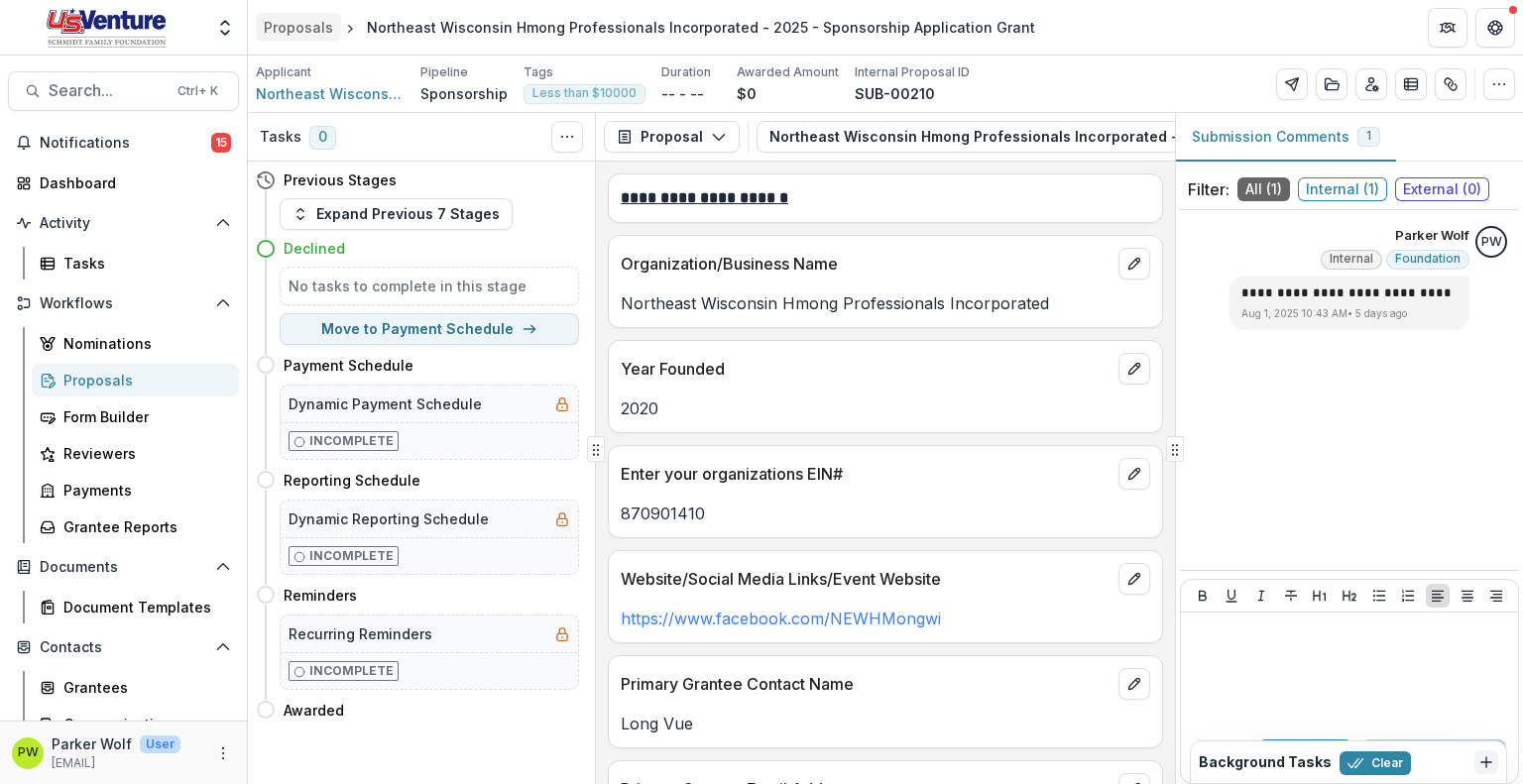 click on "Proposals" at bounding box center (298, 27) 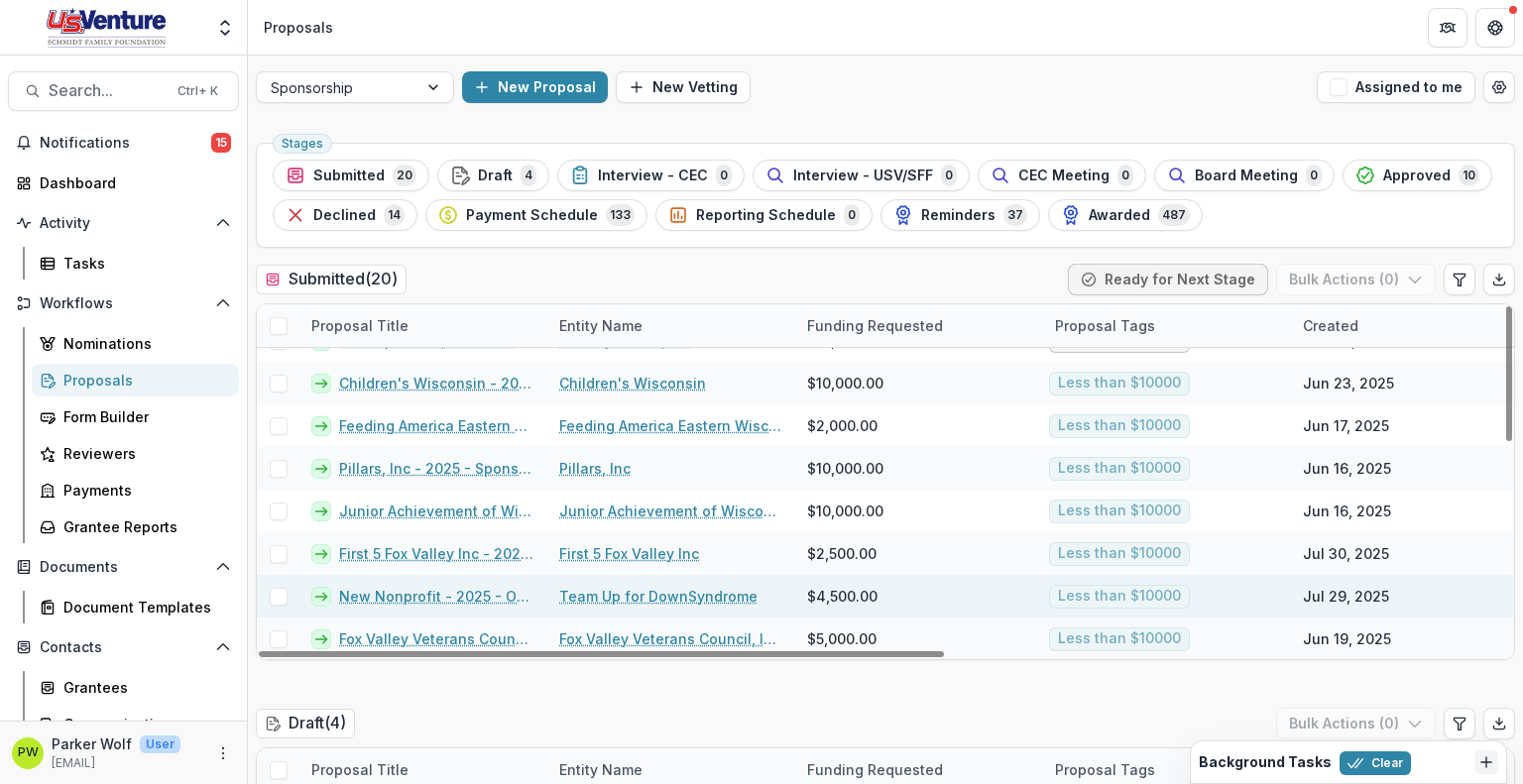 scroll, scrollTop: 540, scrollLeft: 0, axis: vertical 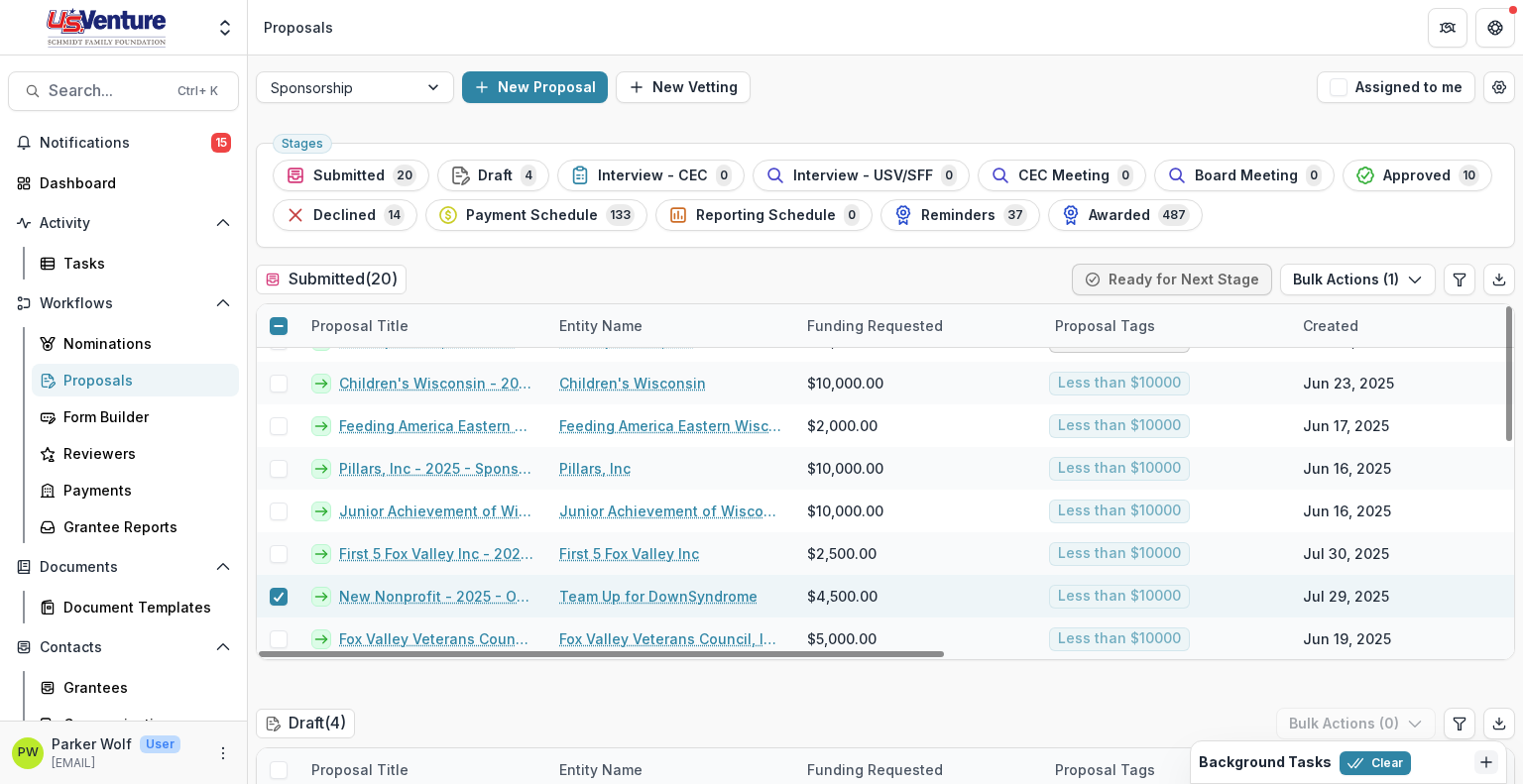 click on "New Nonprofit - 2025 - Out of Cycle Sponsorship Application" at bounding box center (437, 596) 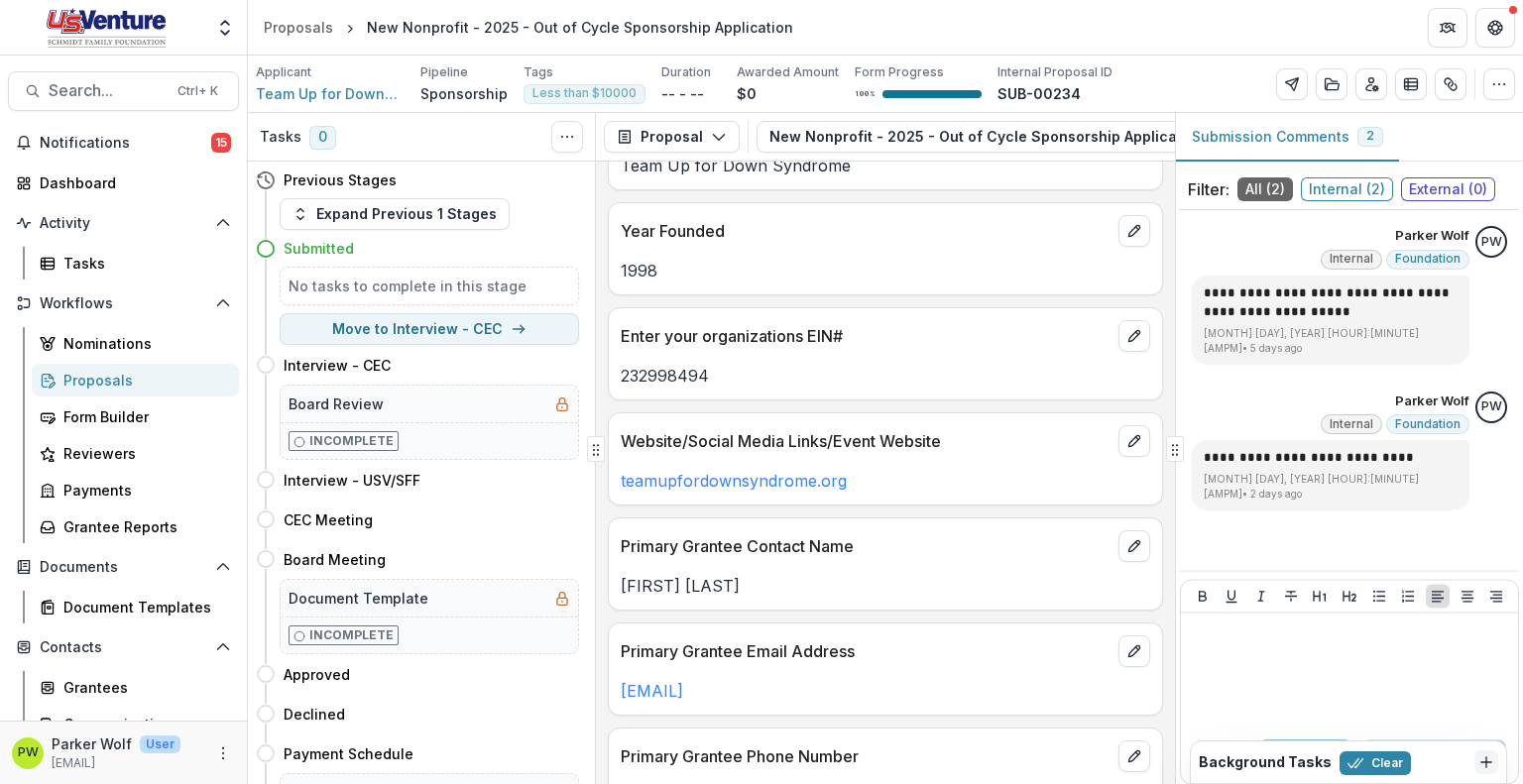 scroll, scrollTop: 139, scrollLeft: 0, axis: vertical 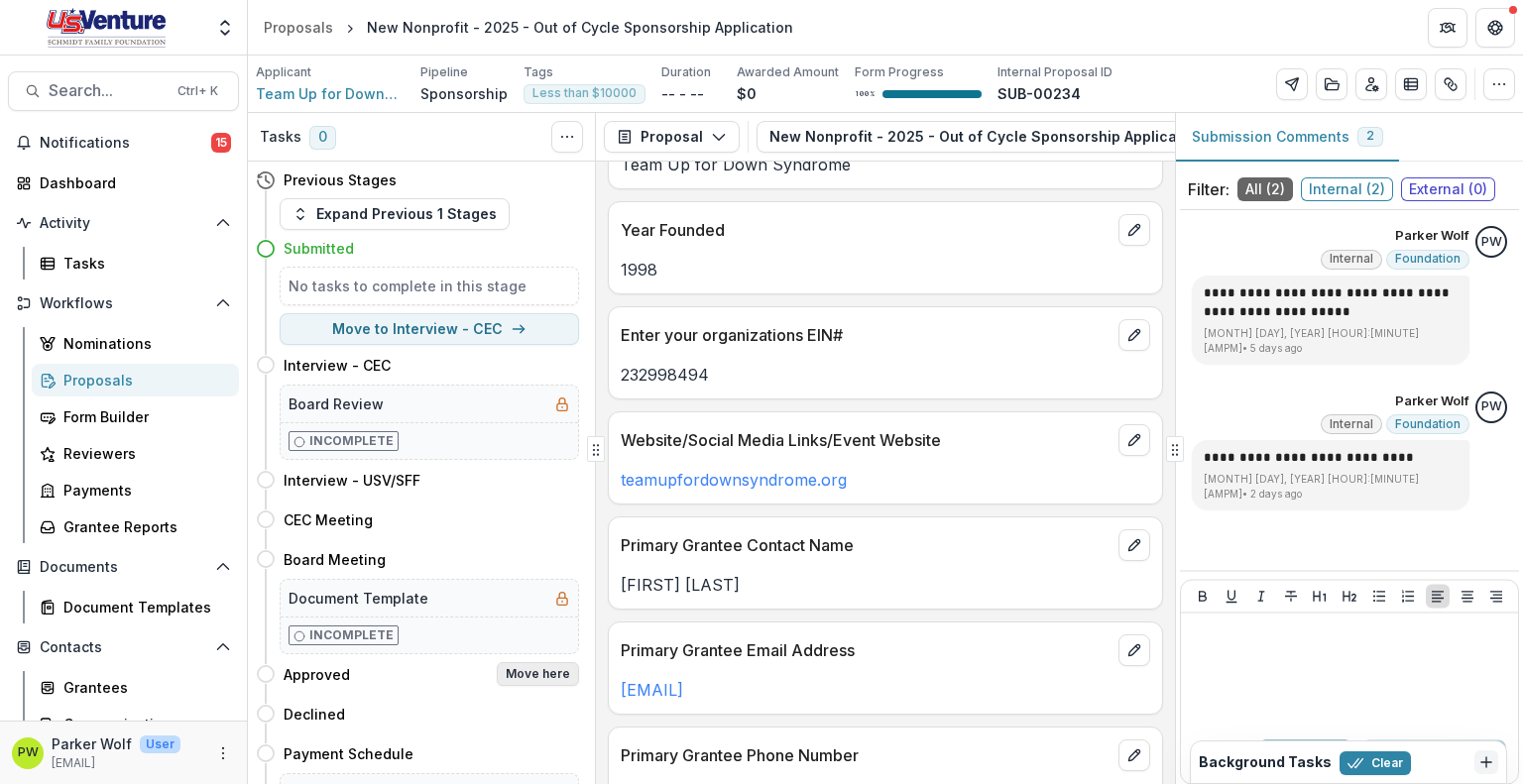 click on "Move here" at bounding box center [537, 674] 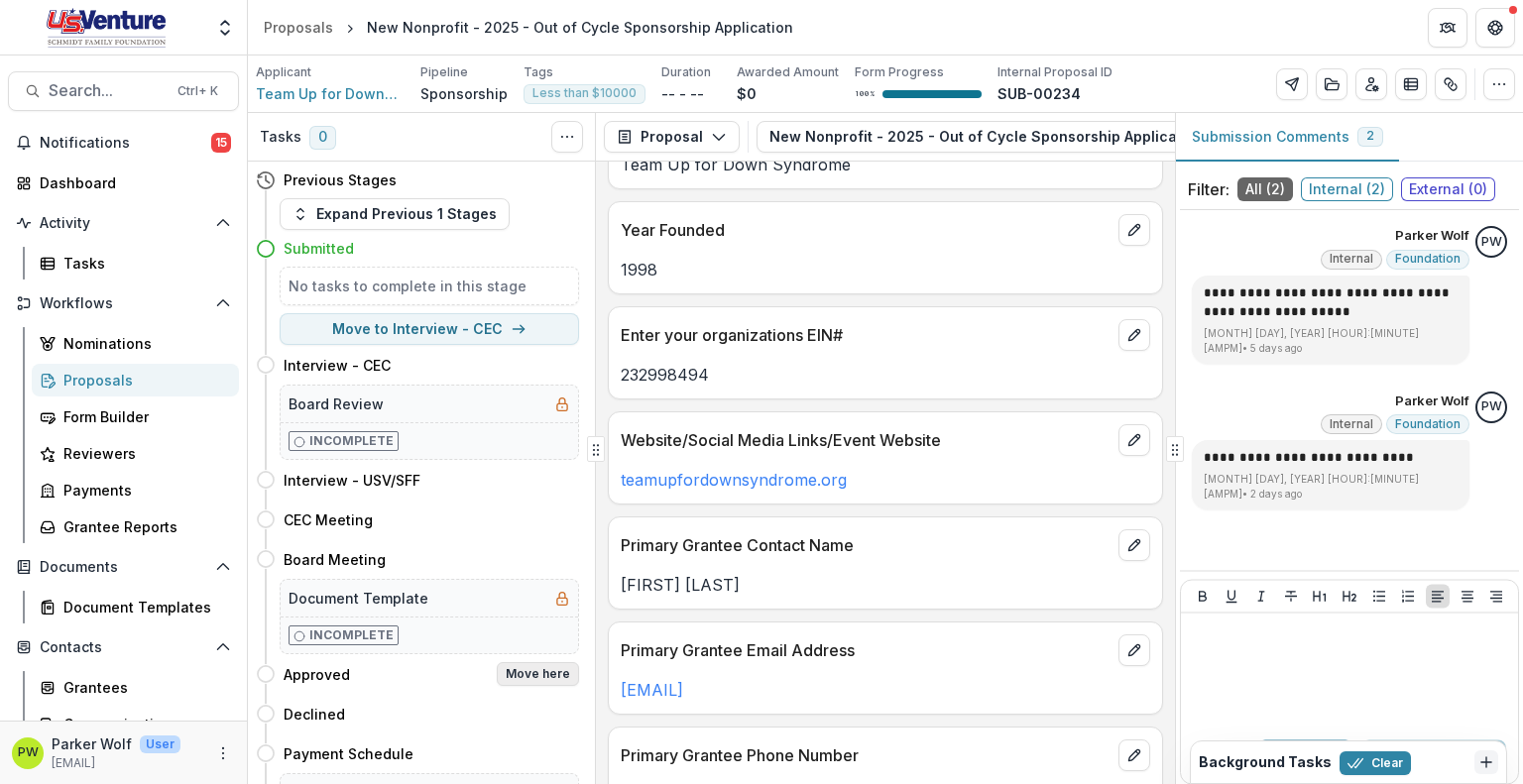 select on "**********" 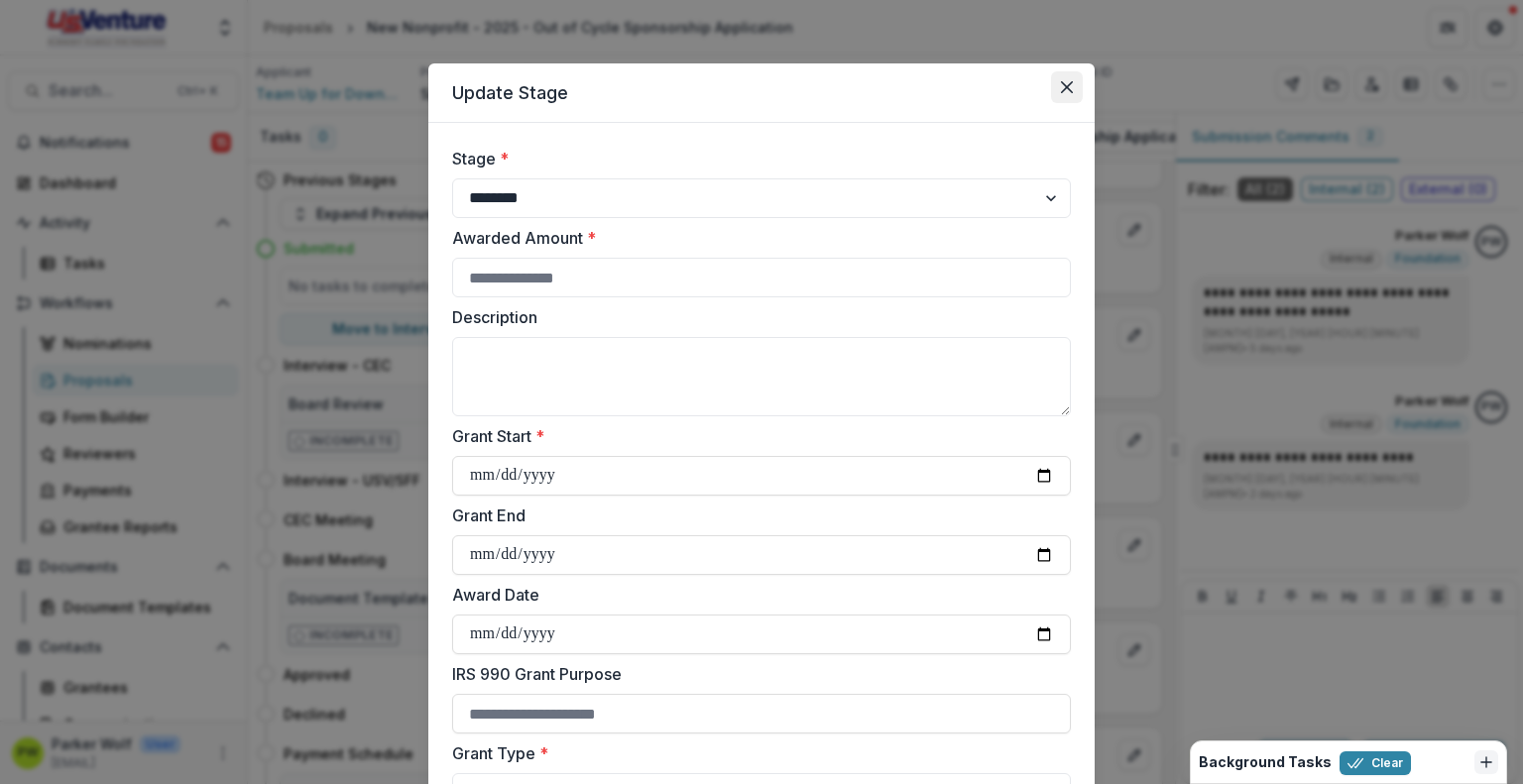 click at bounding box center (1067, 87) 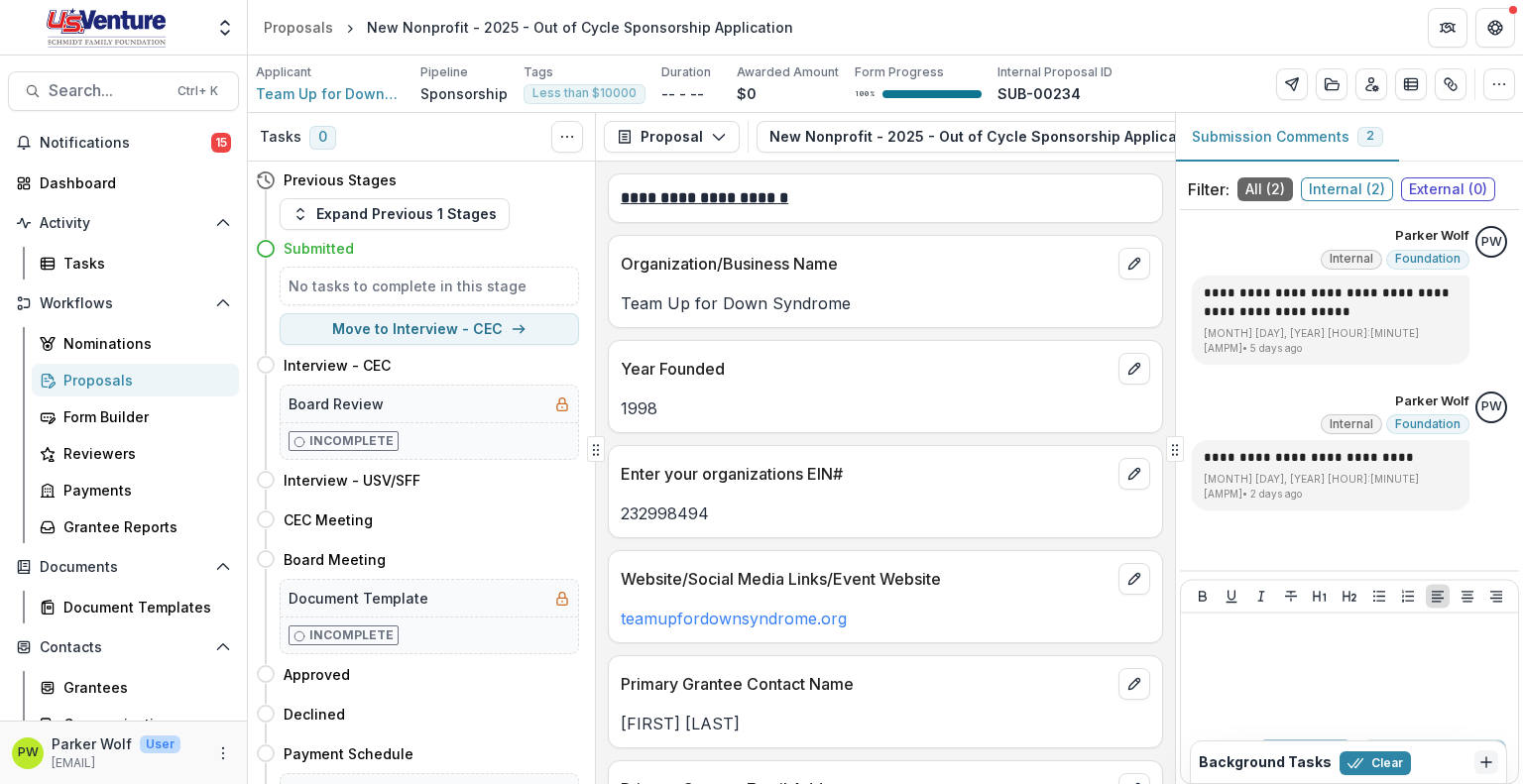 scroll, scrollTop: 0, scrollLeft: 0, axis: both 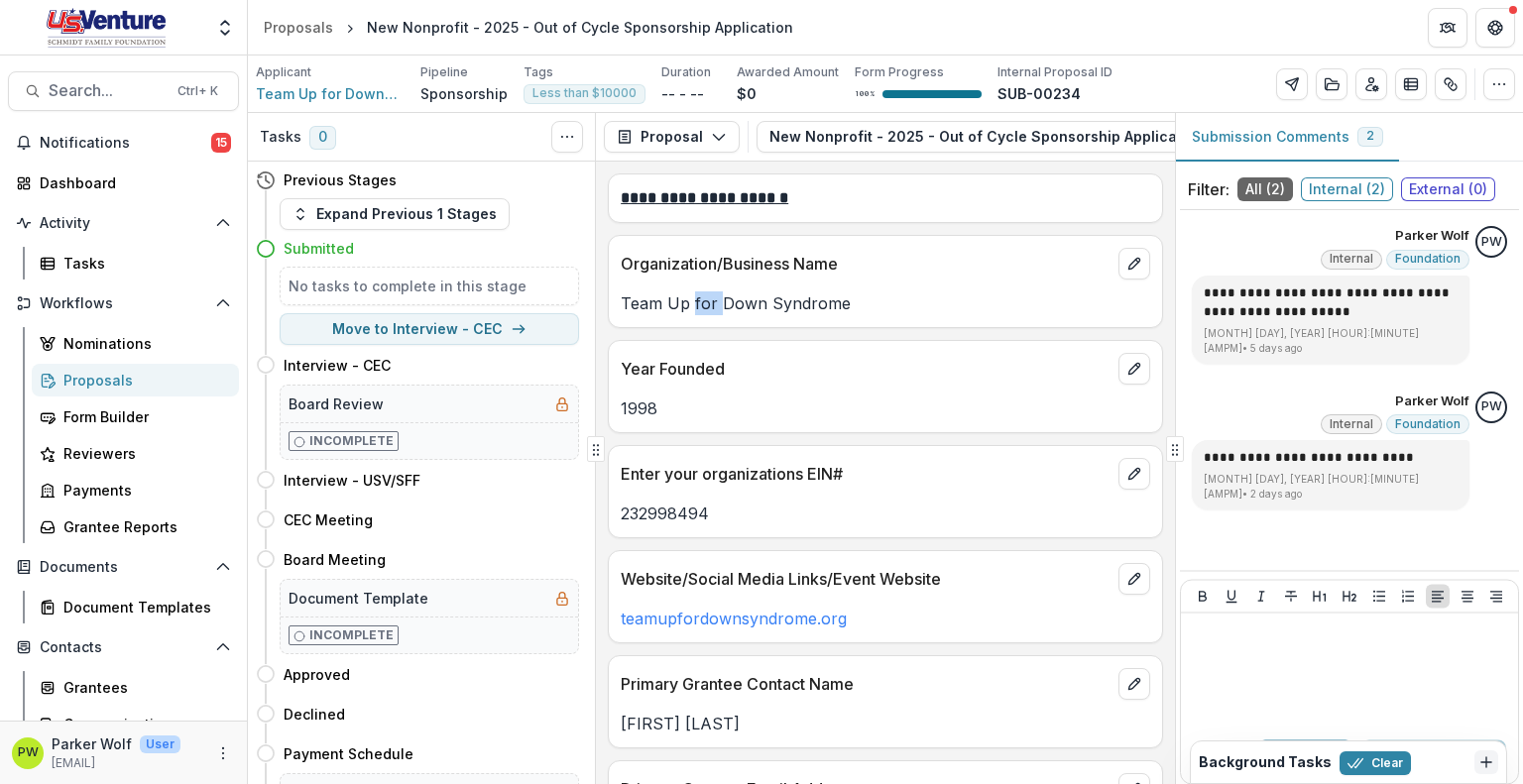 click on "Team Up for Down Syndrome" at bounding box center [885, 303] 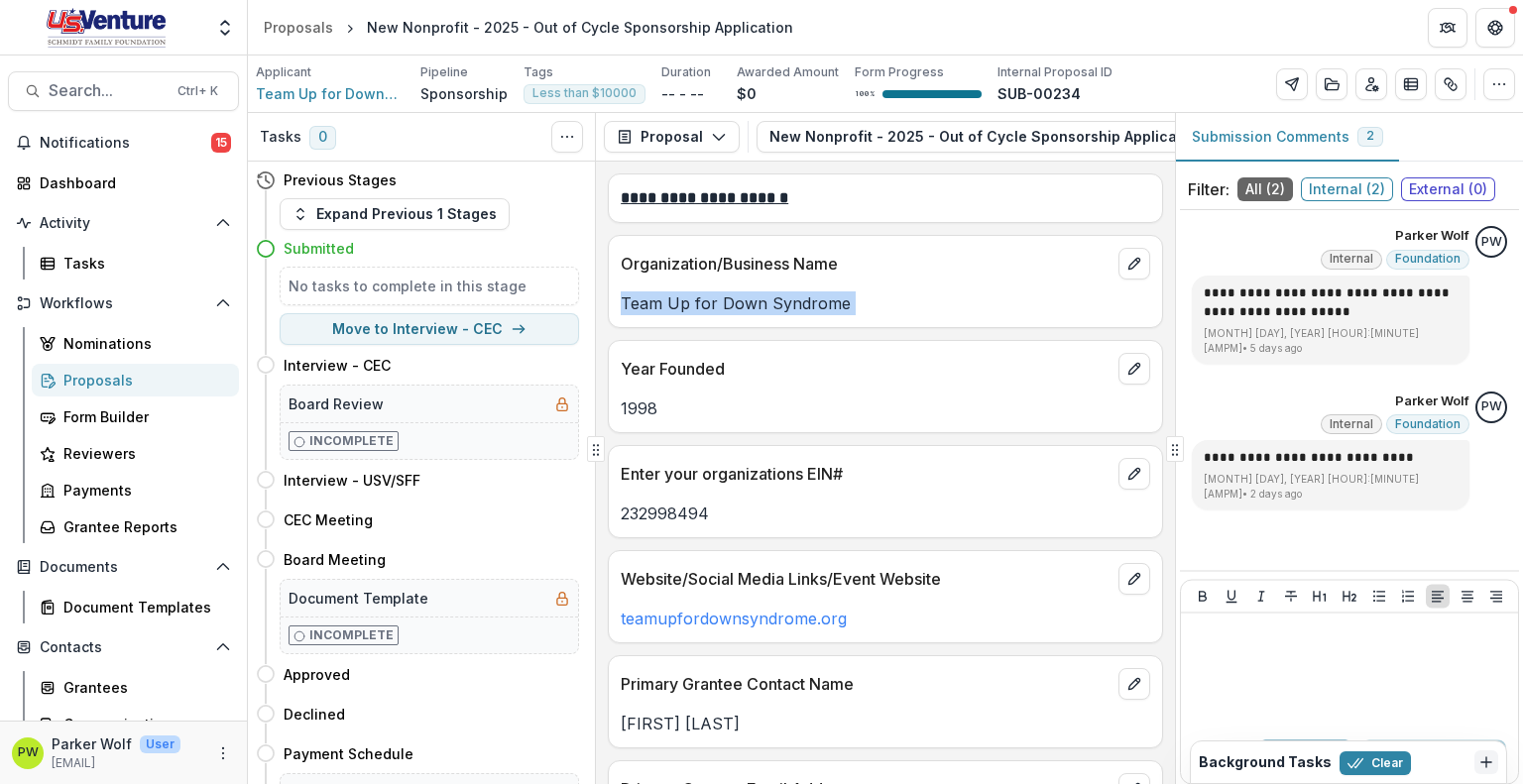 click on "Team Up for Down Syndrome" at bounding box center [885, 303] 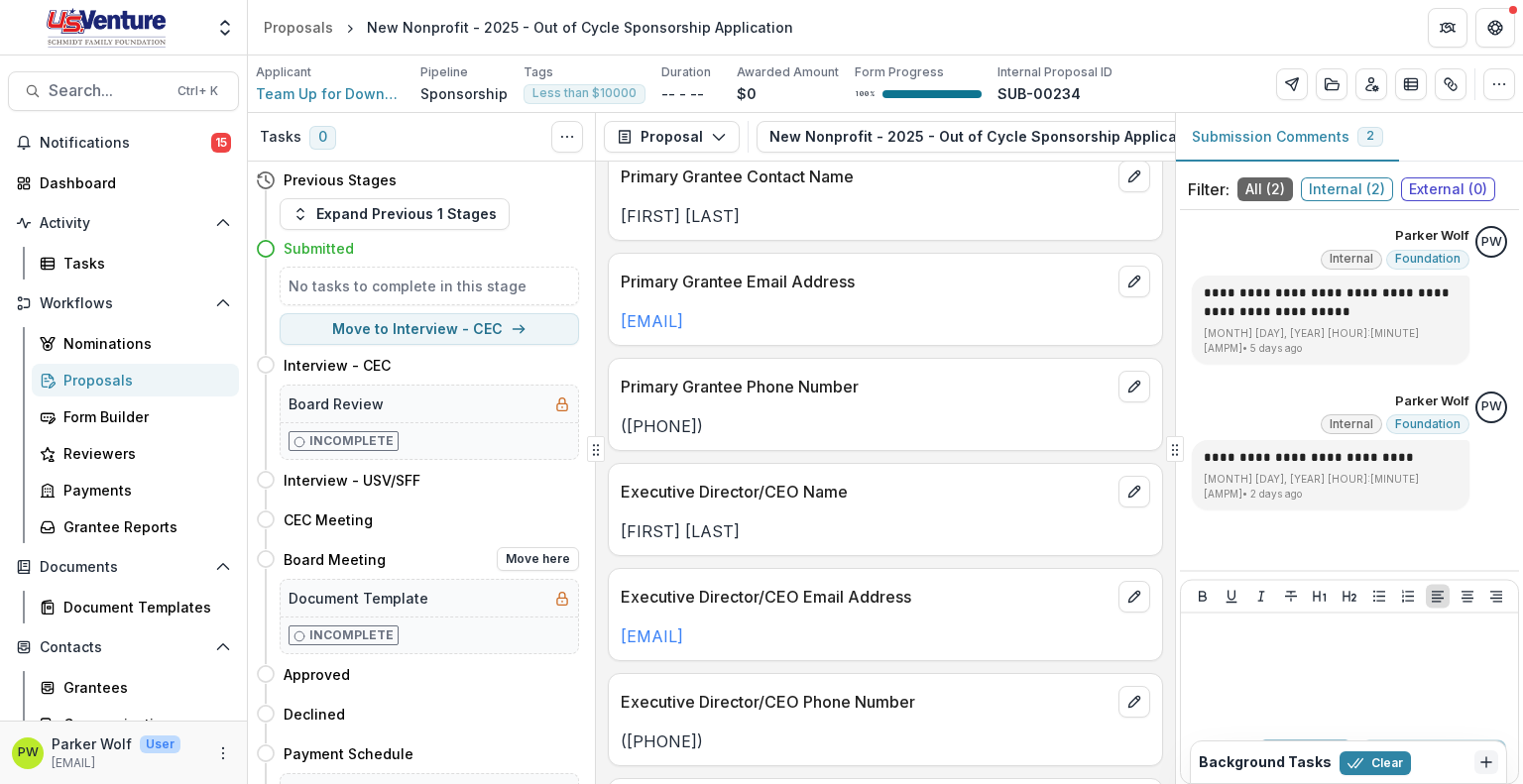scroll, scrollTop: 505, scrollLeft: 0, axis: vertical 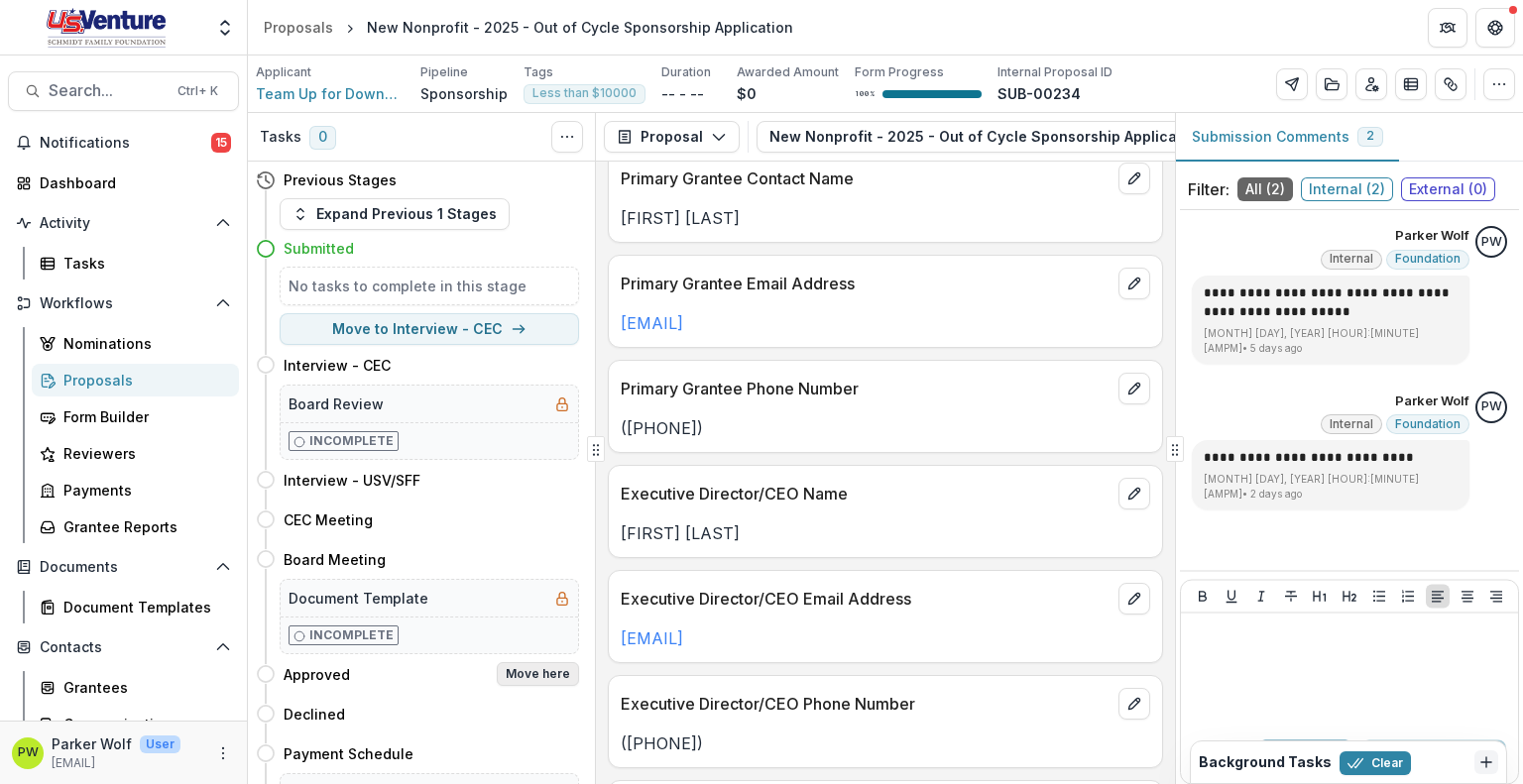 click on "Move here" at bounding box center [537, 674] 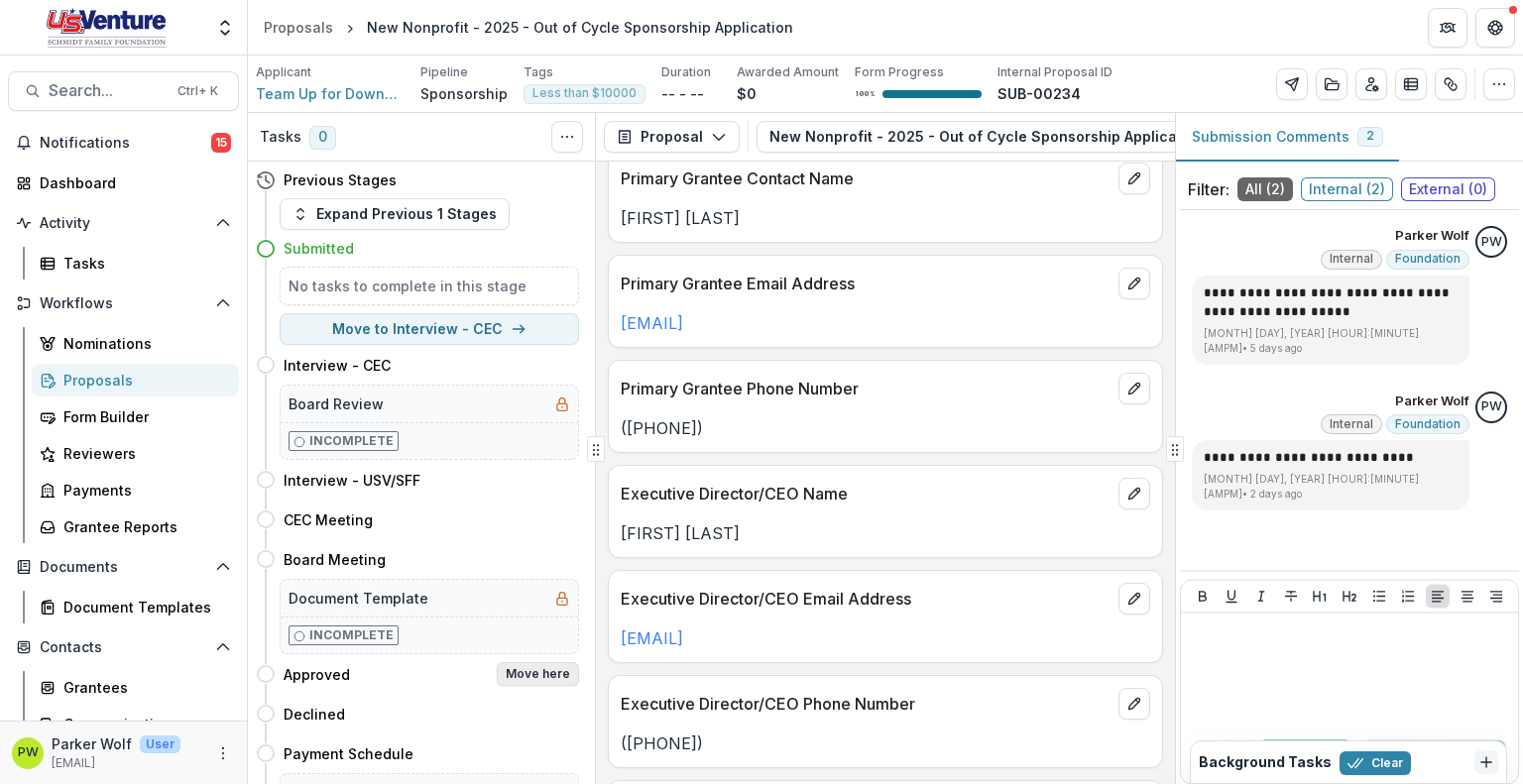 select on "********" 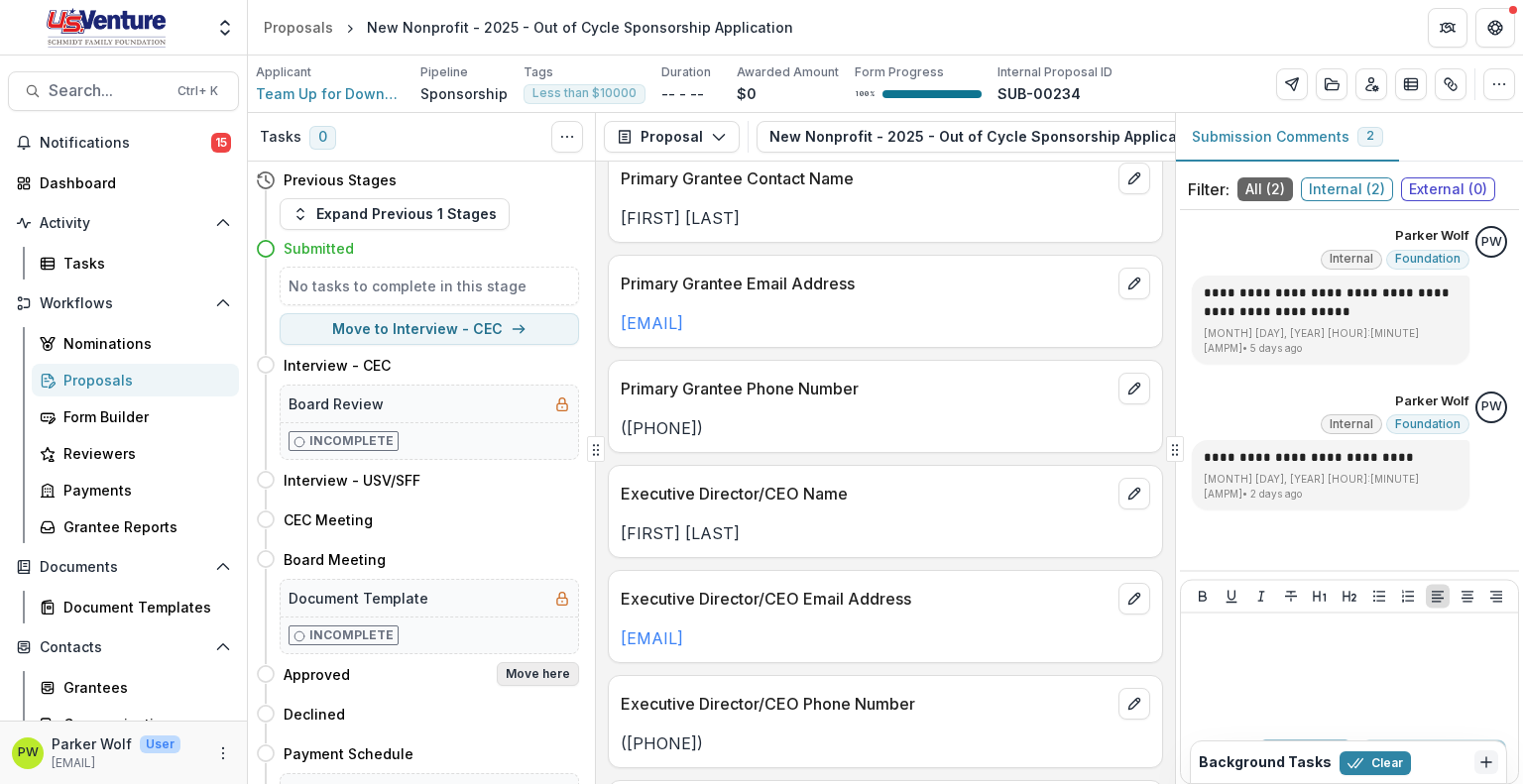 select on "**********" 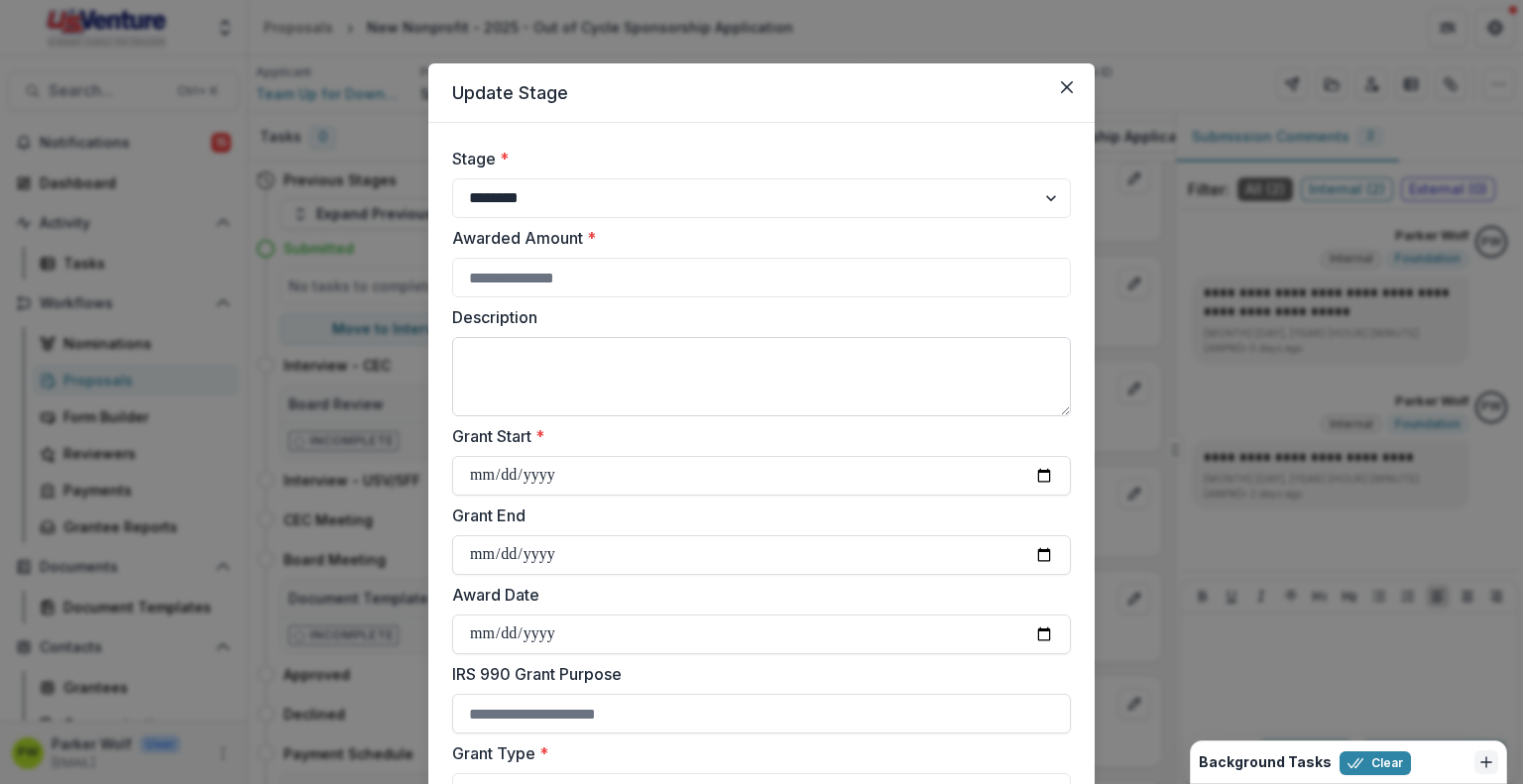 click on "Description" at bounding box center [762, 377] 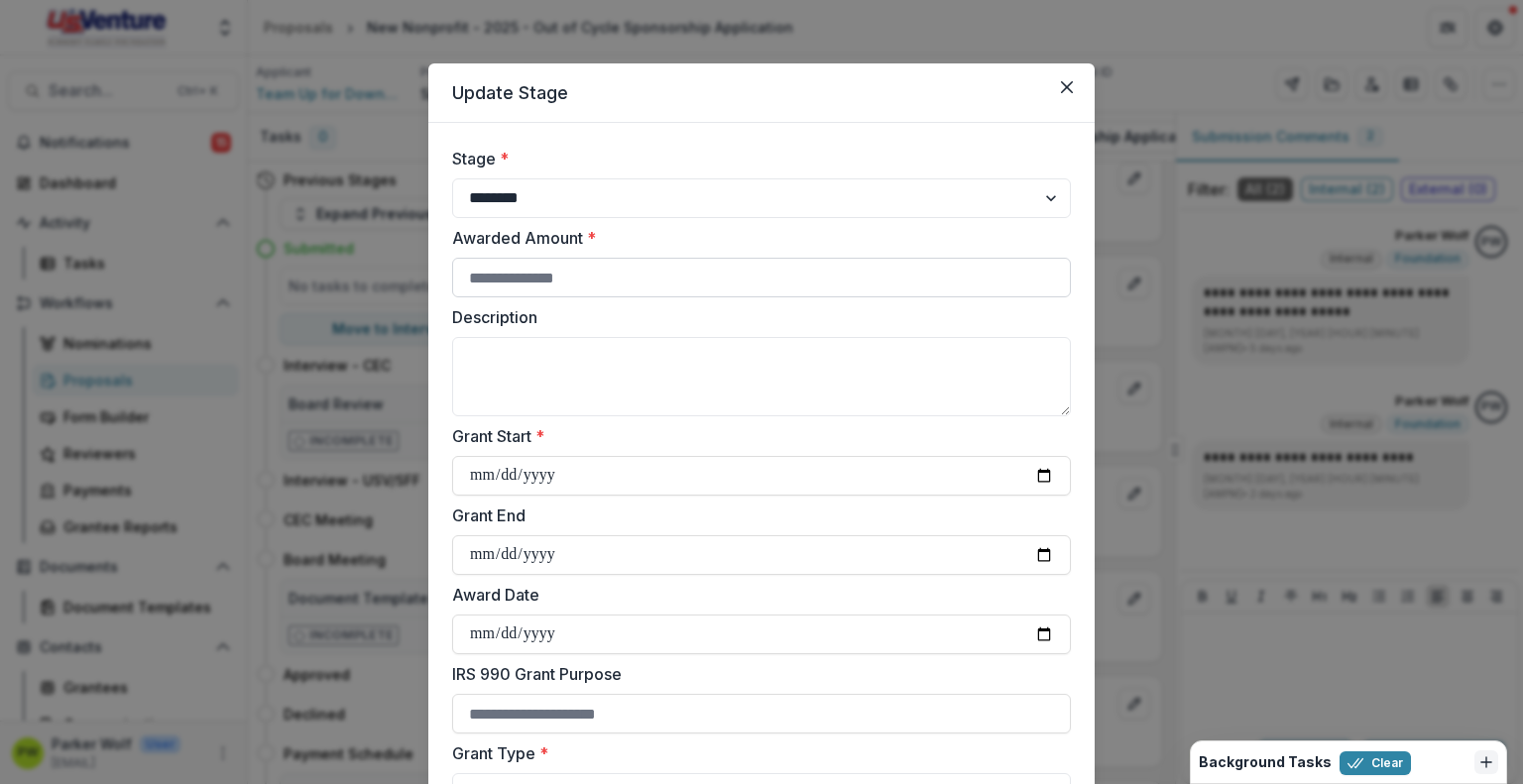 paste on "**********" 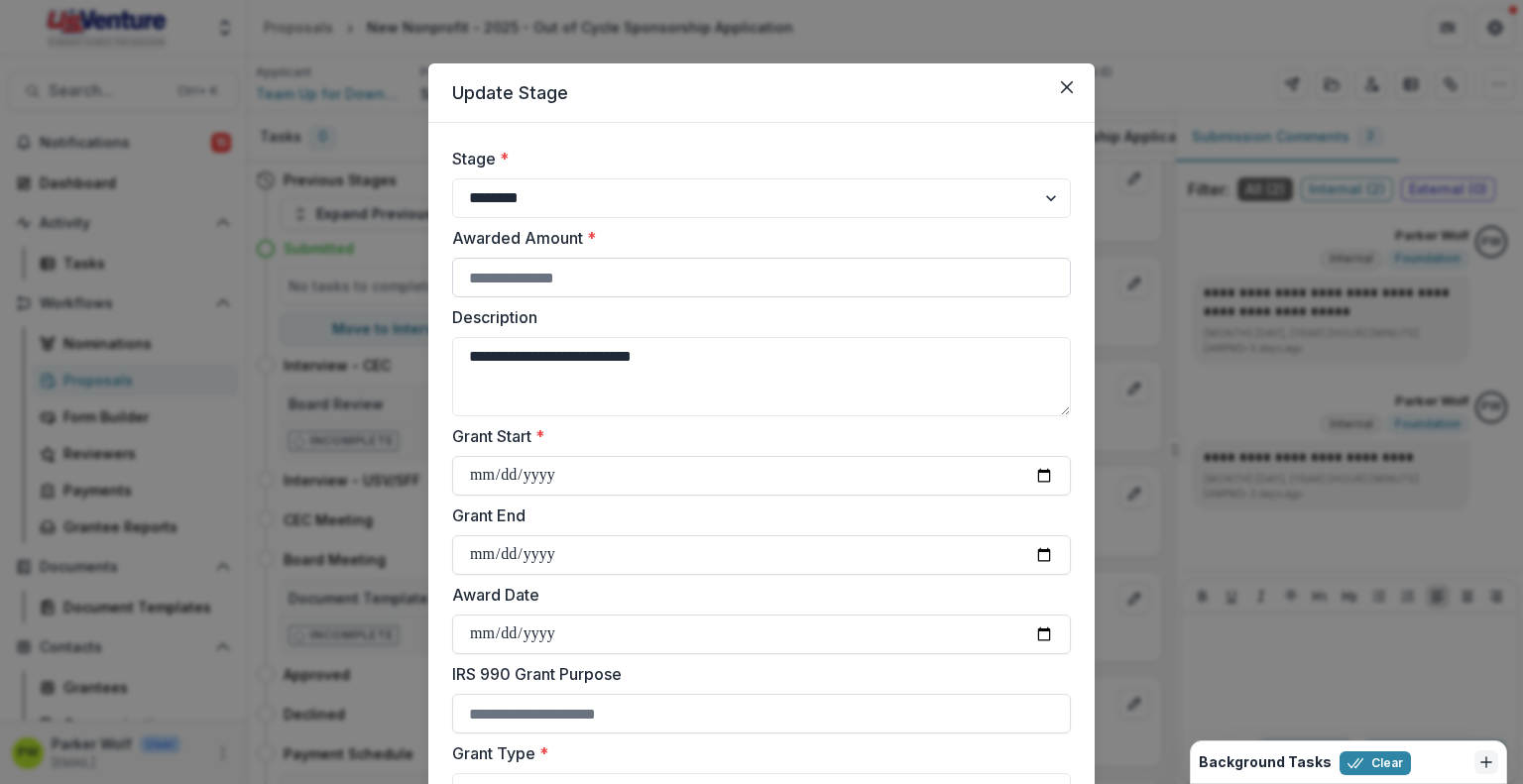 type on "**********" 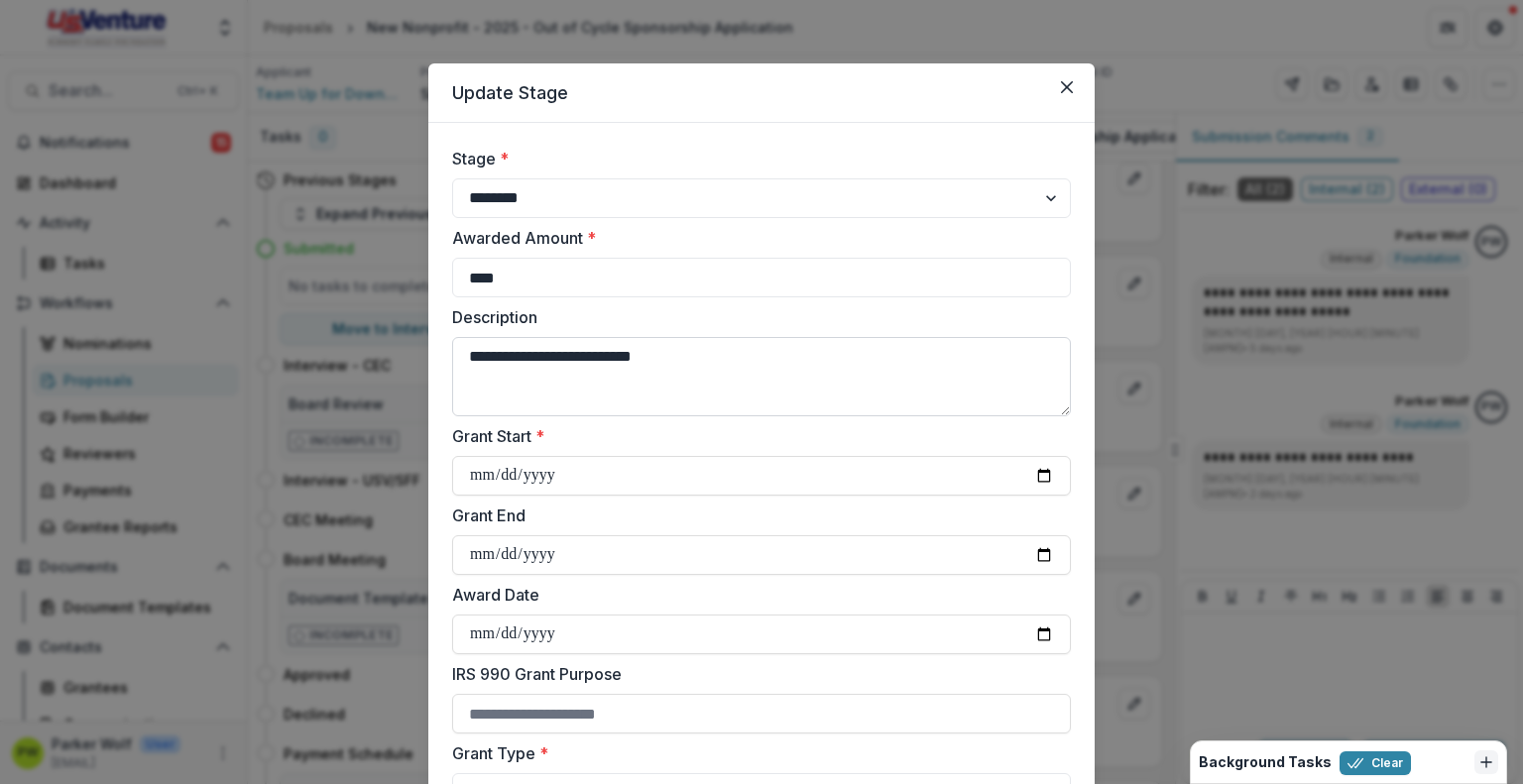 type on "****" 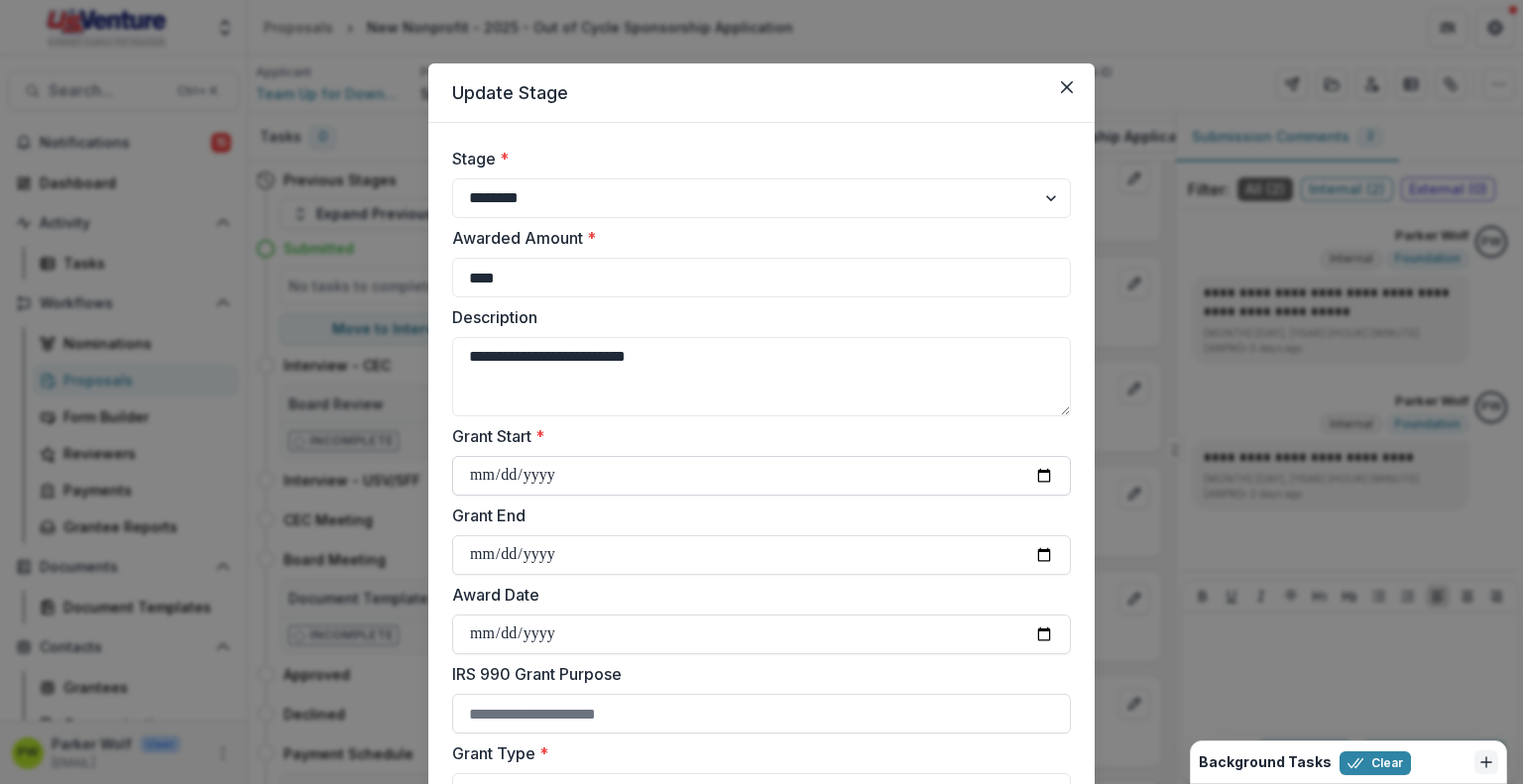 type on "**********" 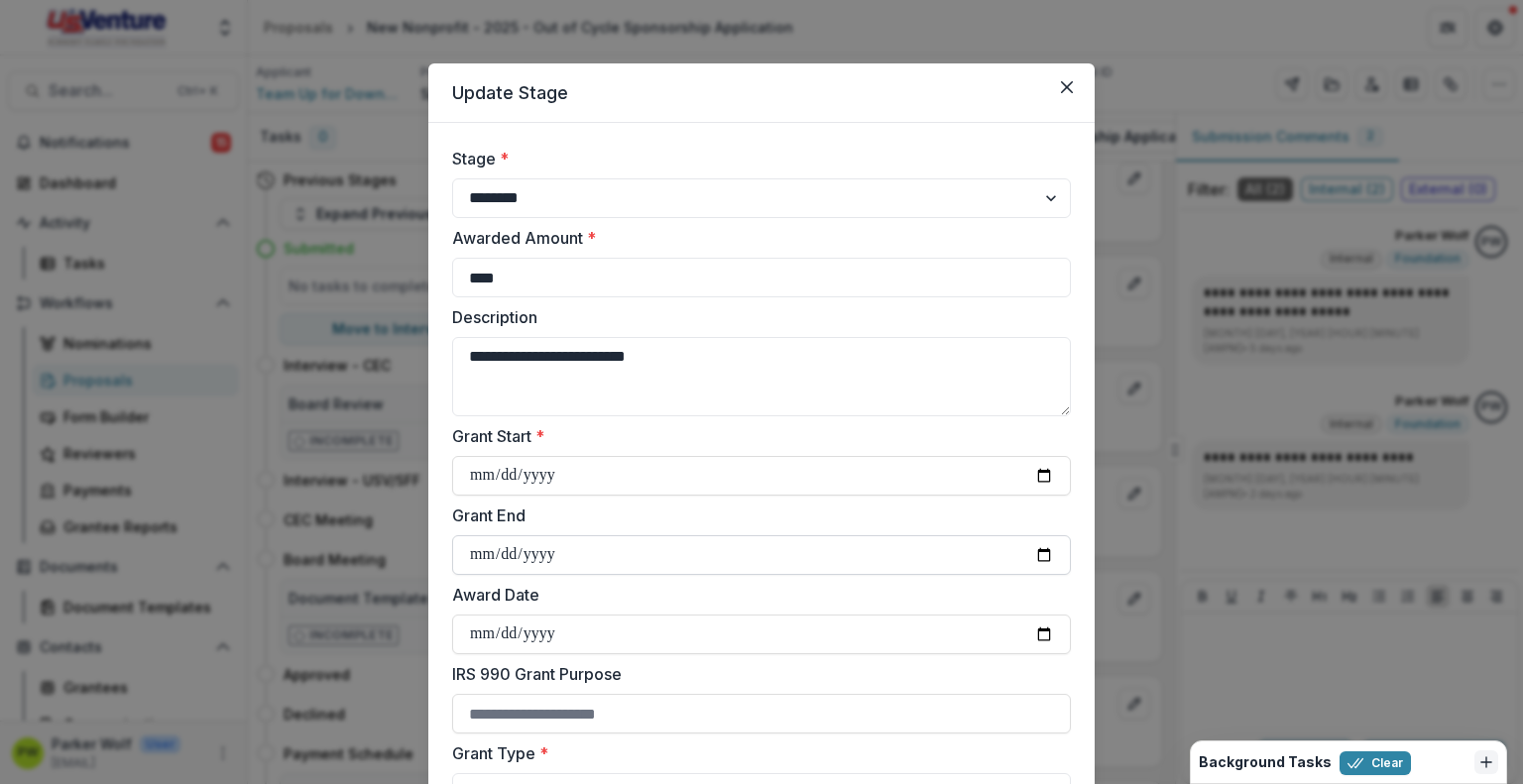 type on "**********" 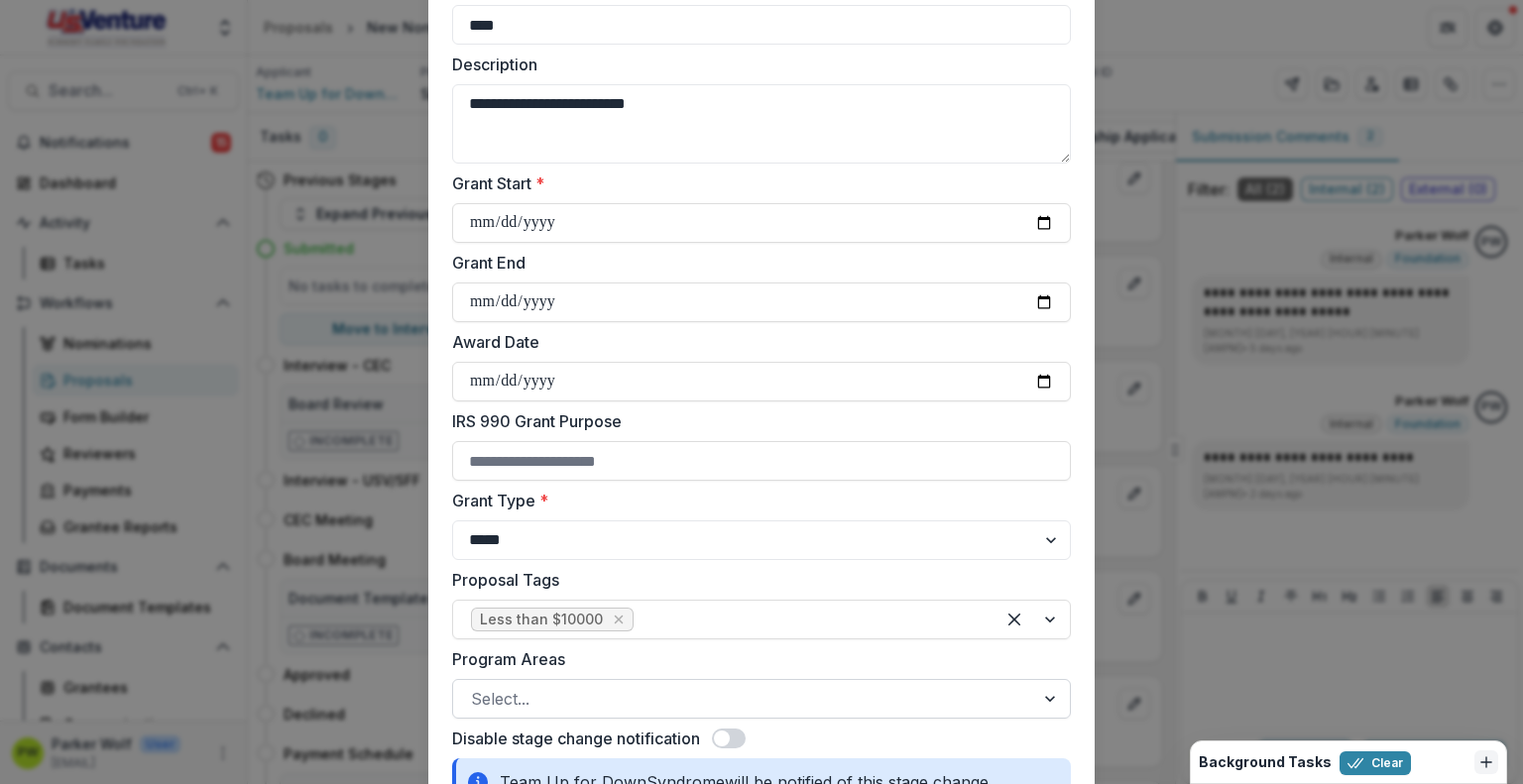 scroll, scrollTop: 250, scrollLeft: 0, axis: vertical 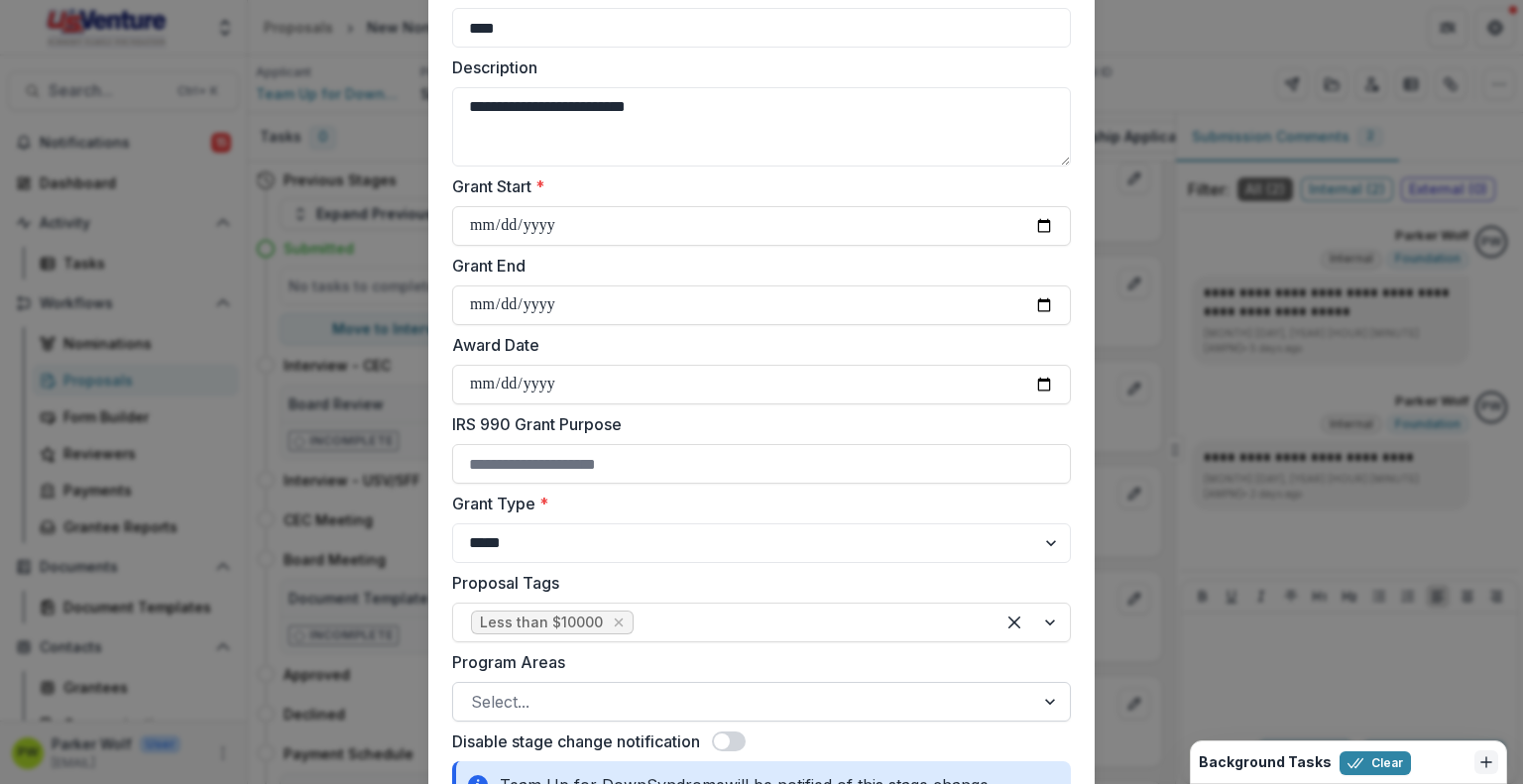 click at bounding box center [744, 702] 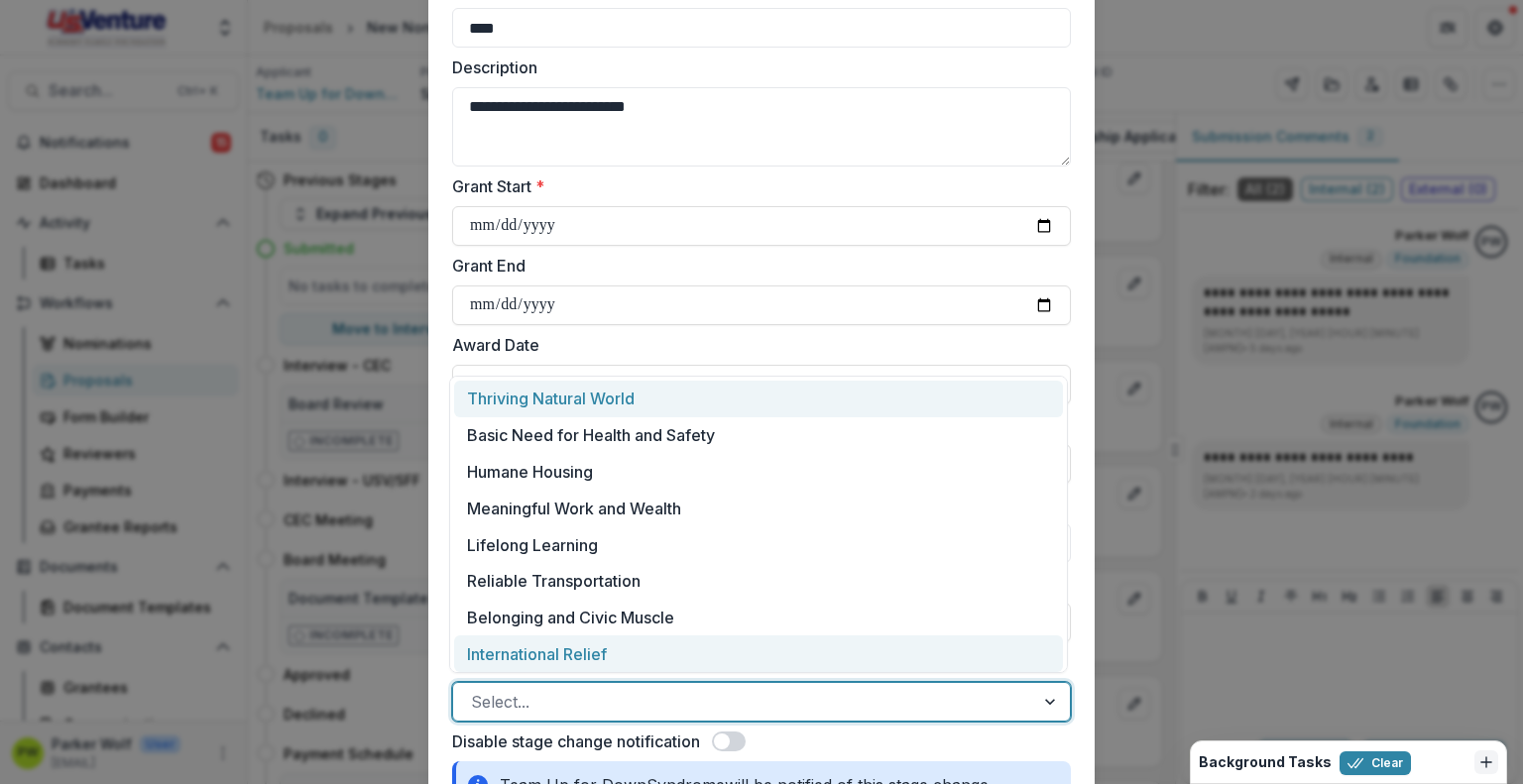 scroll, scrollTop: 4, scrollLeft: 0, axis: vertical 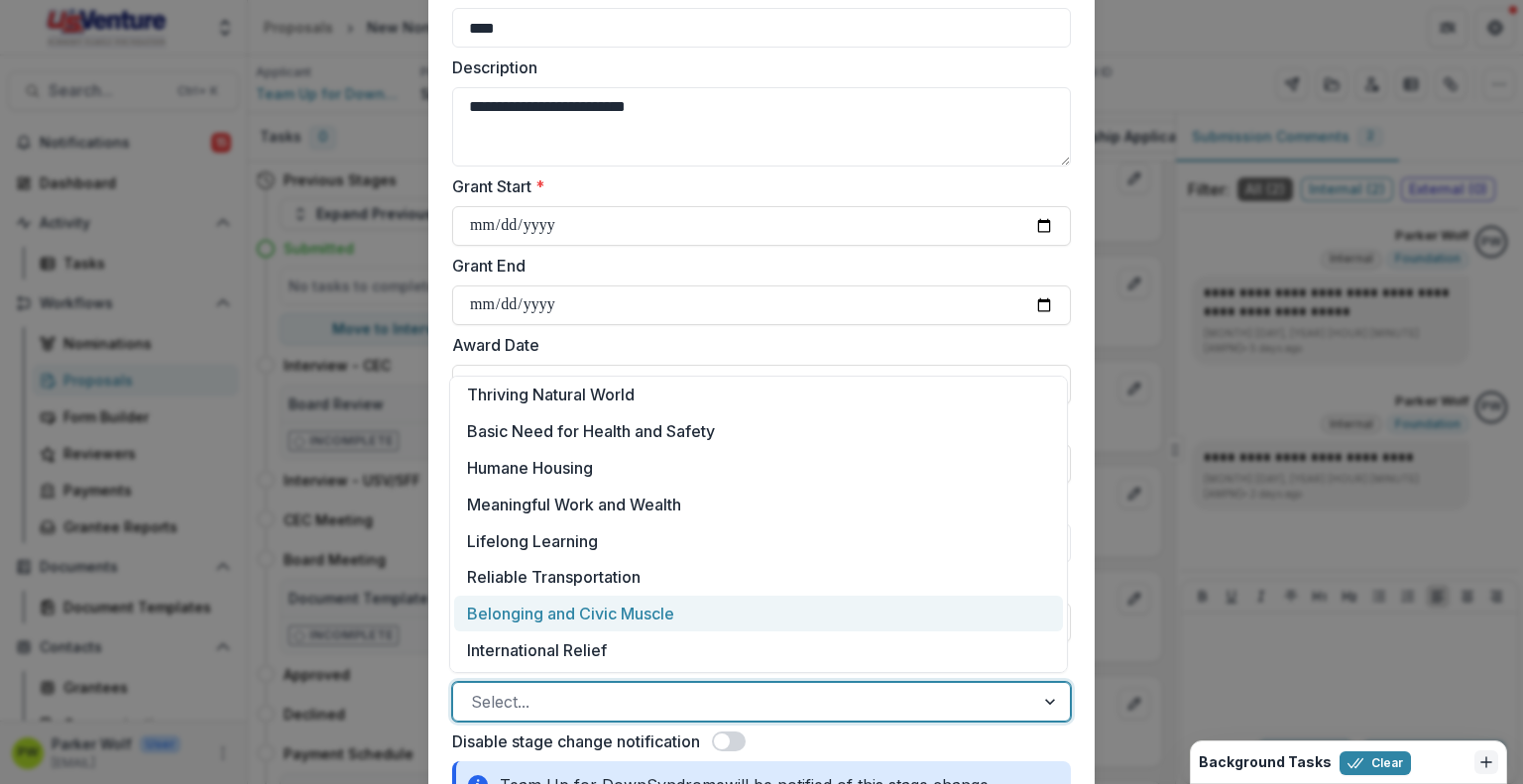 click on "Belonging and Civic Muscle" at bounding box center (759, 614) 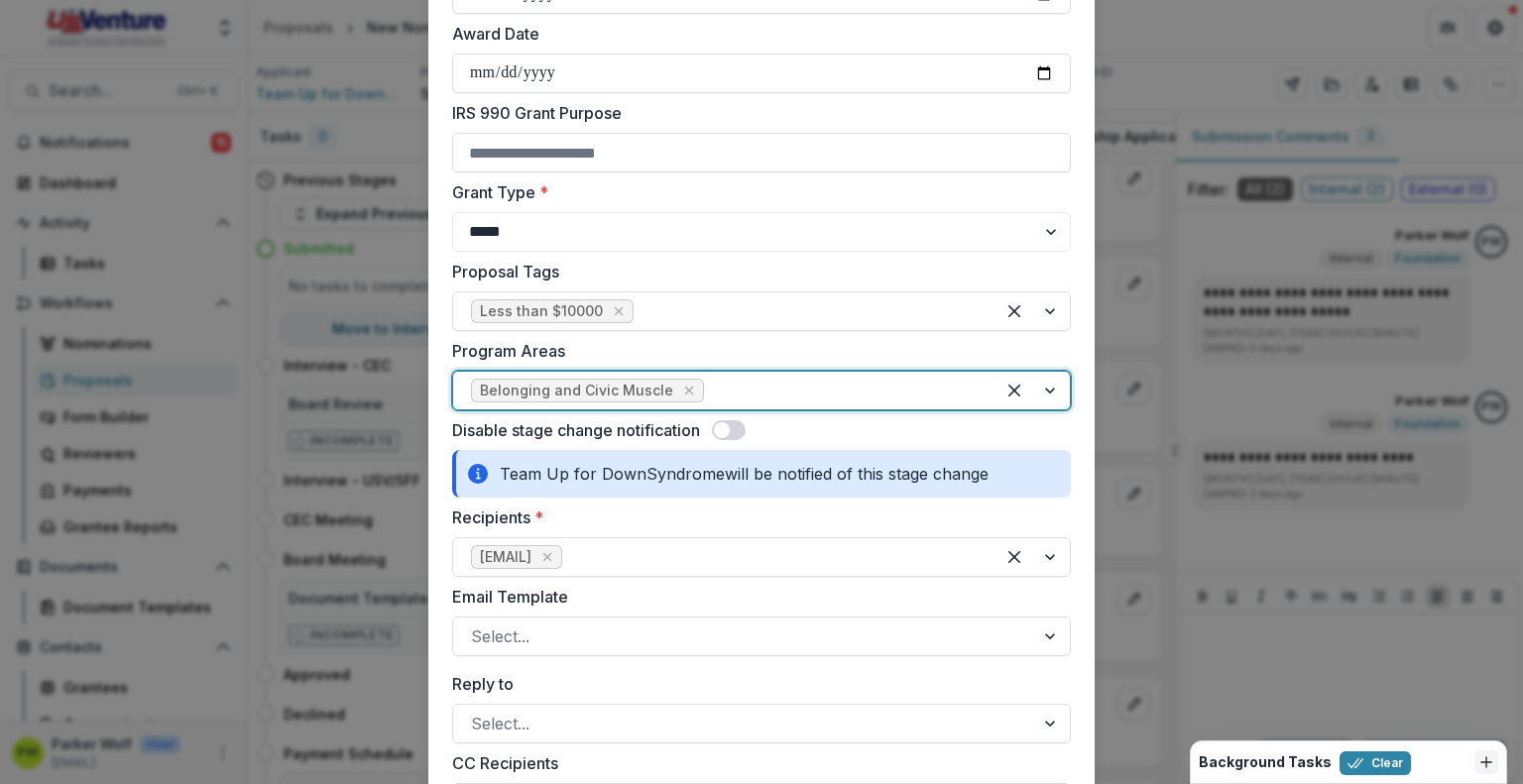 scroll, scrollTop: 559, scrollLeft: 0, axis: vertical 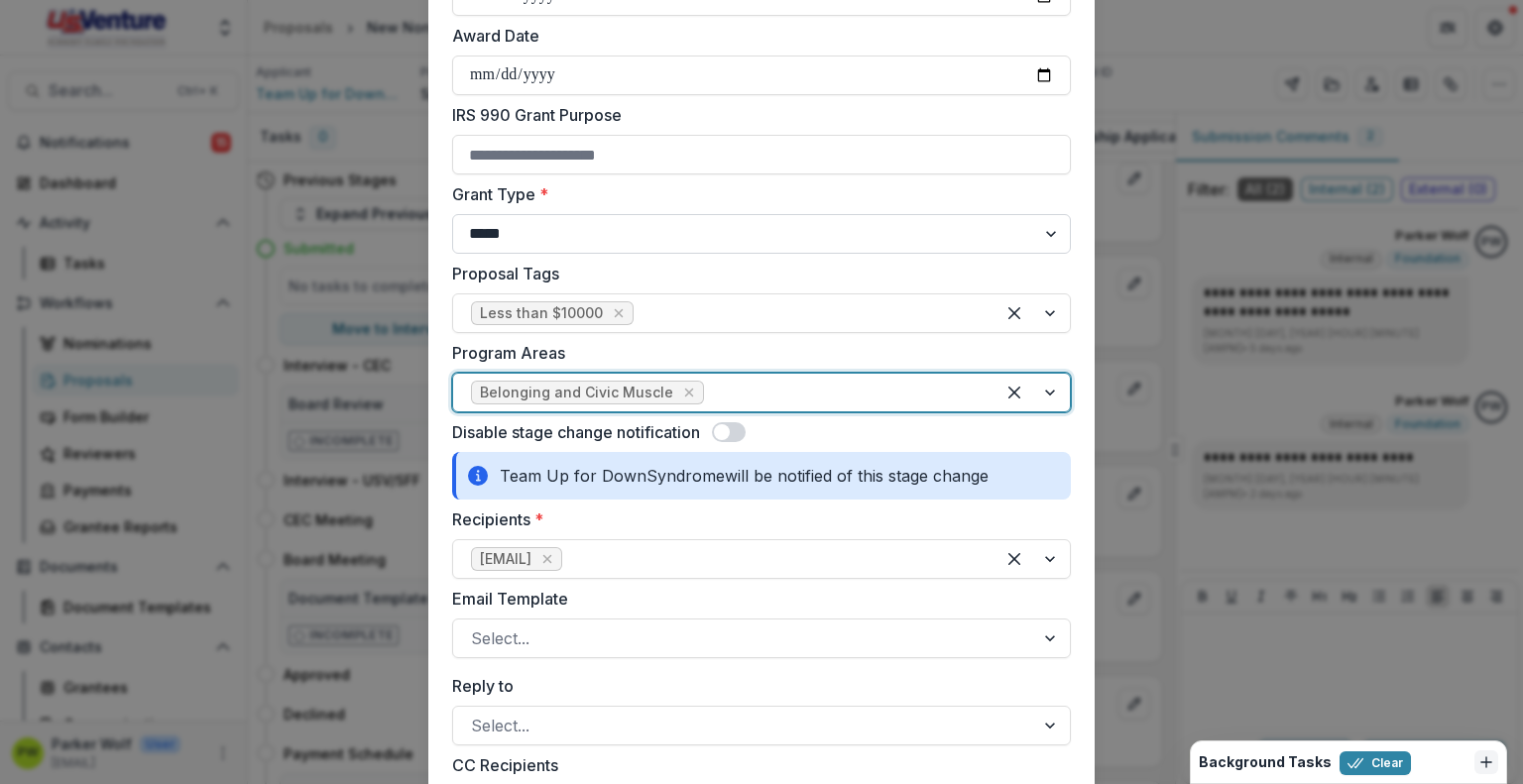 click on "**********" at bounding box center (762, 234) 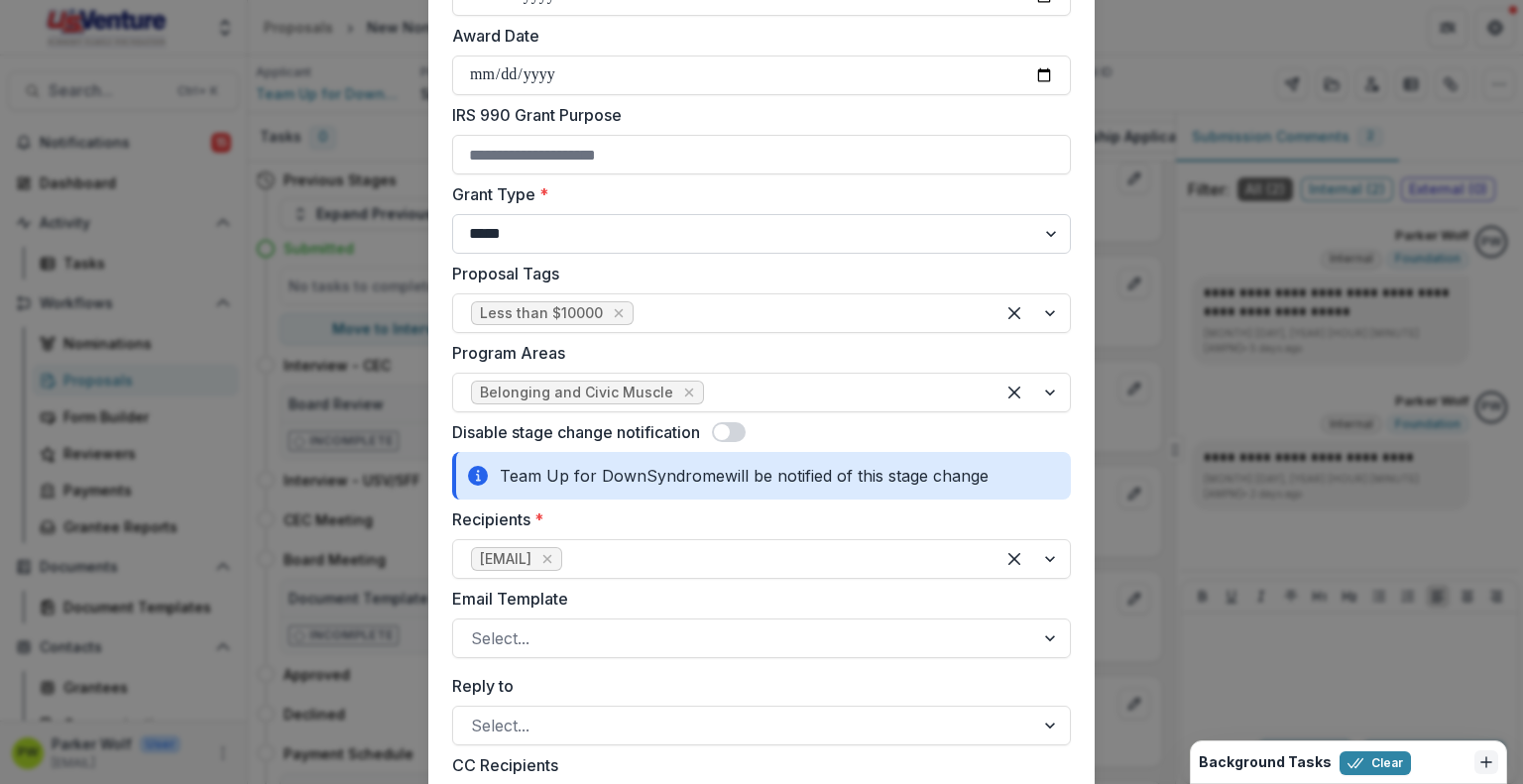 click on "**********" at bounding box center [762, 234] 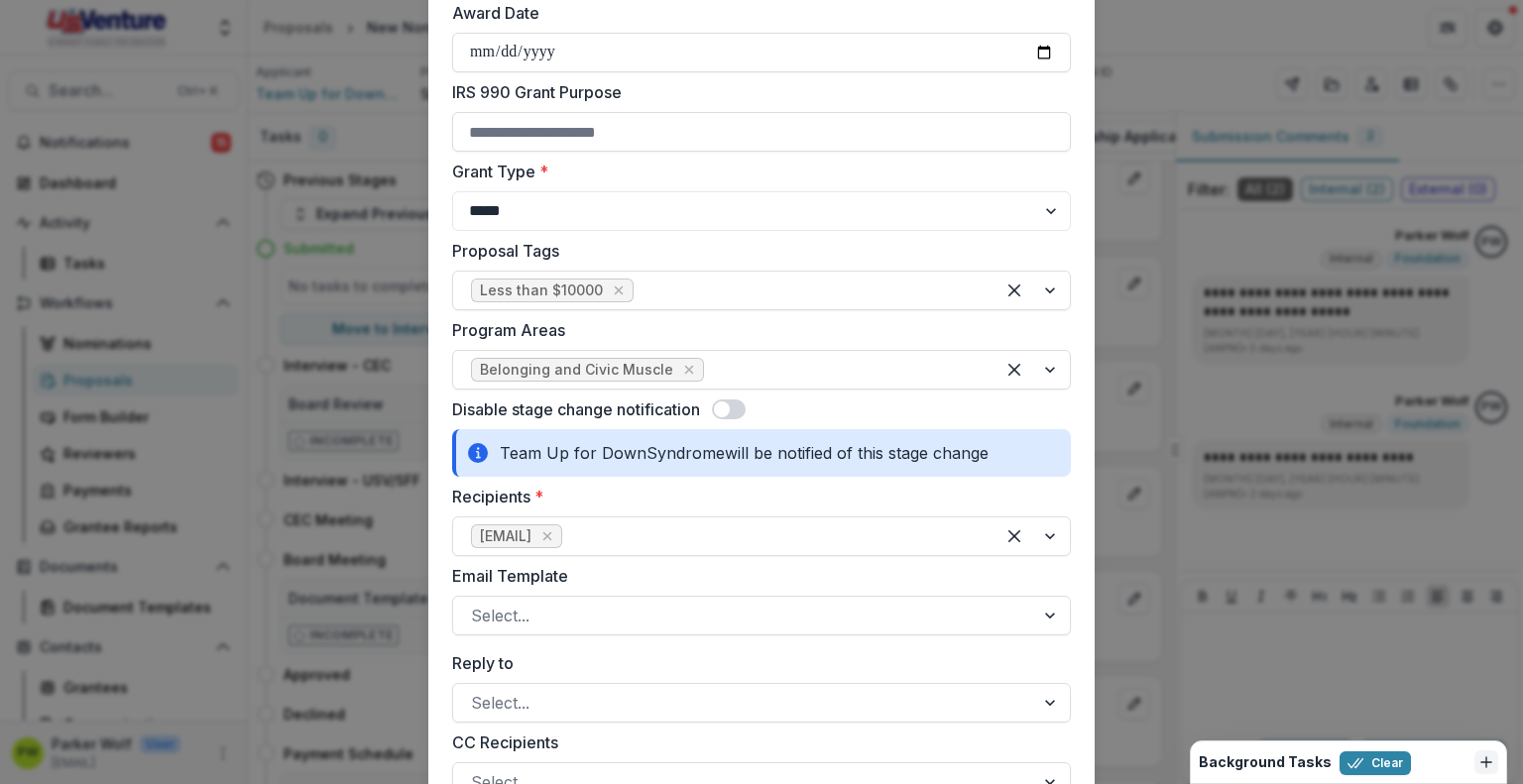 scroll, scrollTop: 579, scrollLeft: 0, axis: vertical 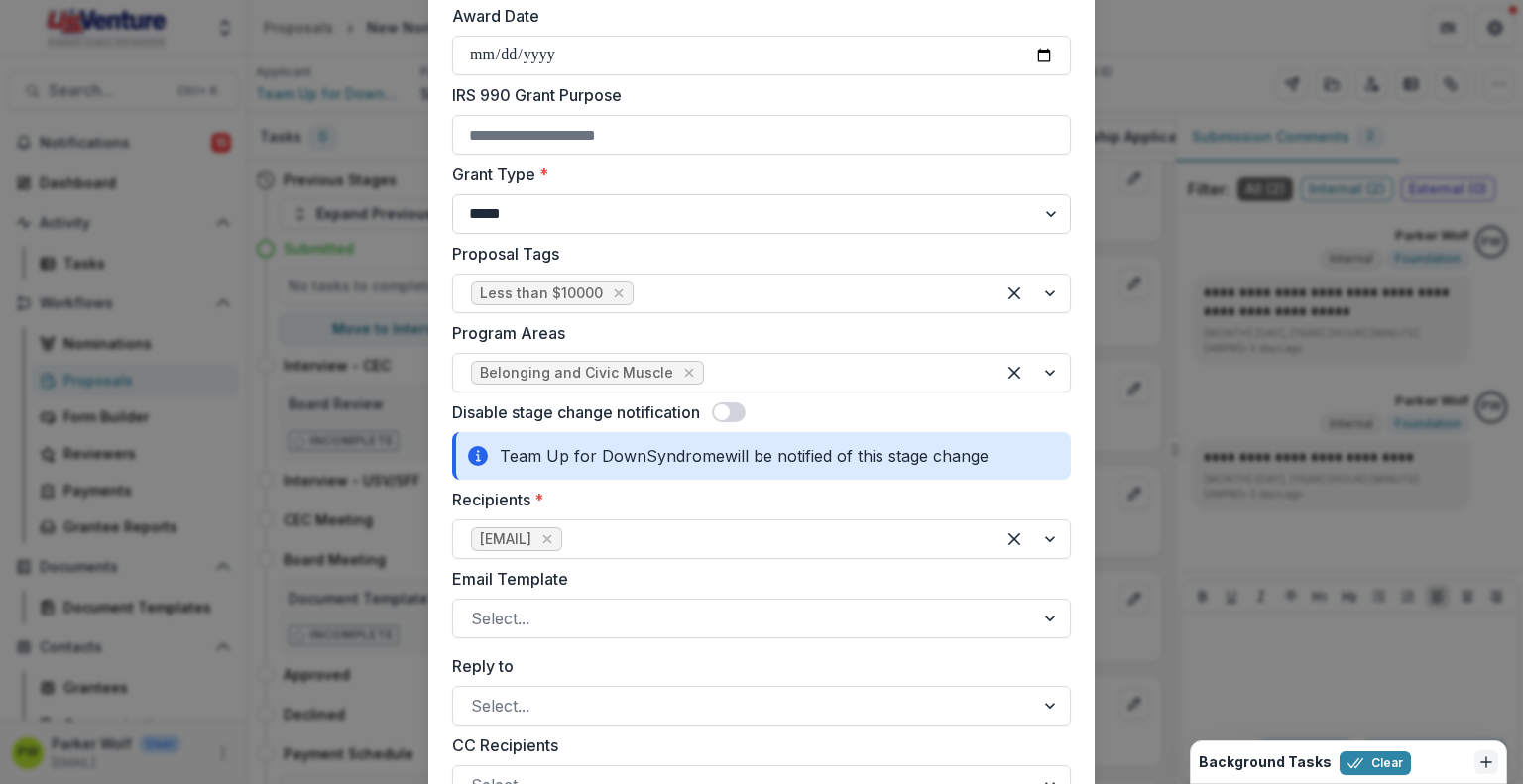 click on "**********" at bounding box center [762, 214] 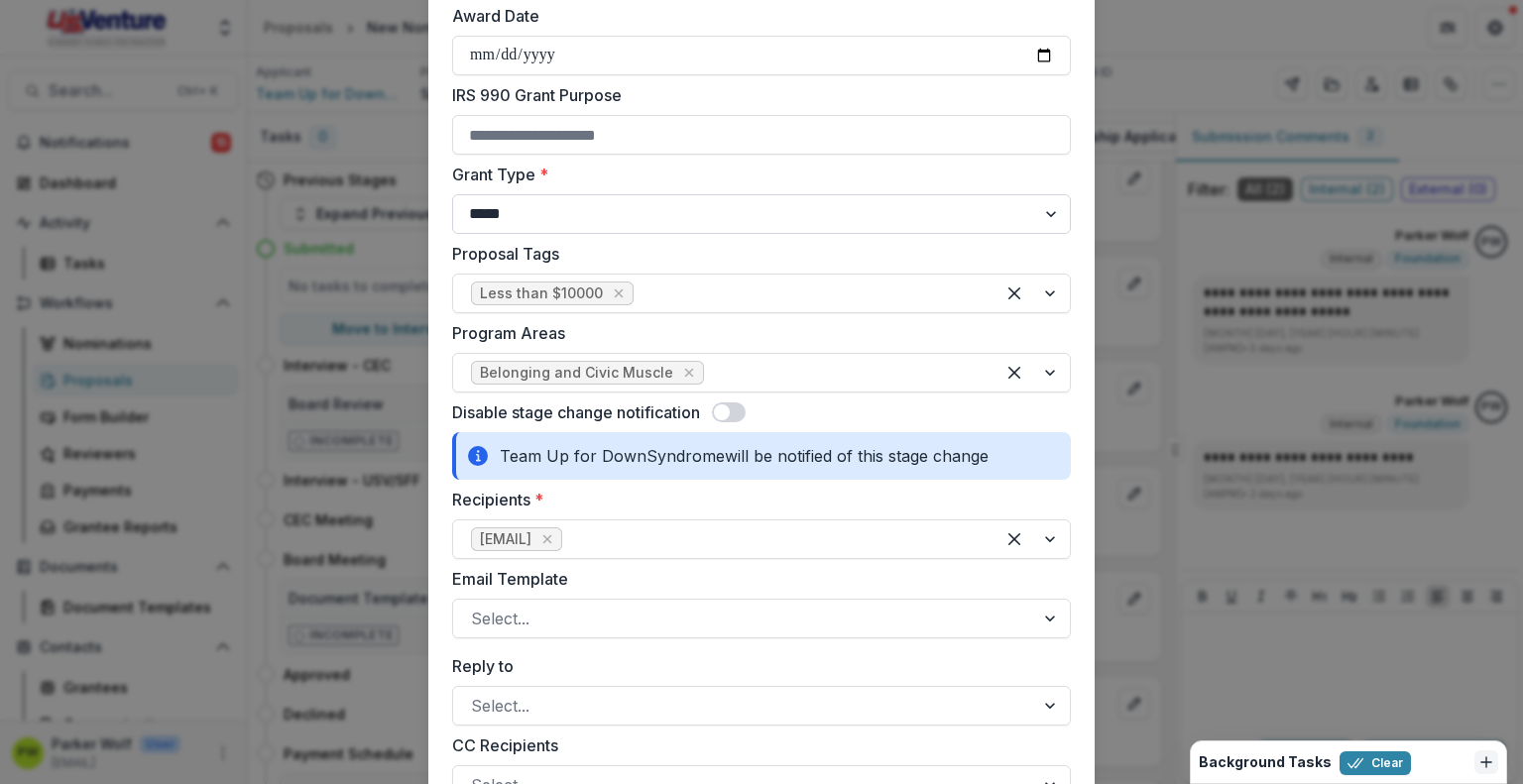 select on "**********" 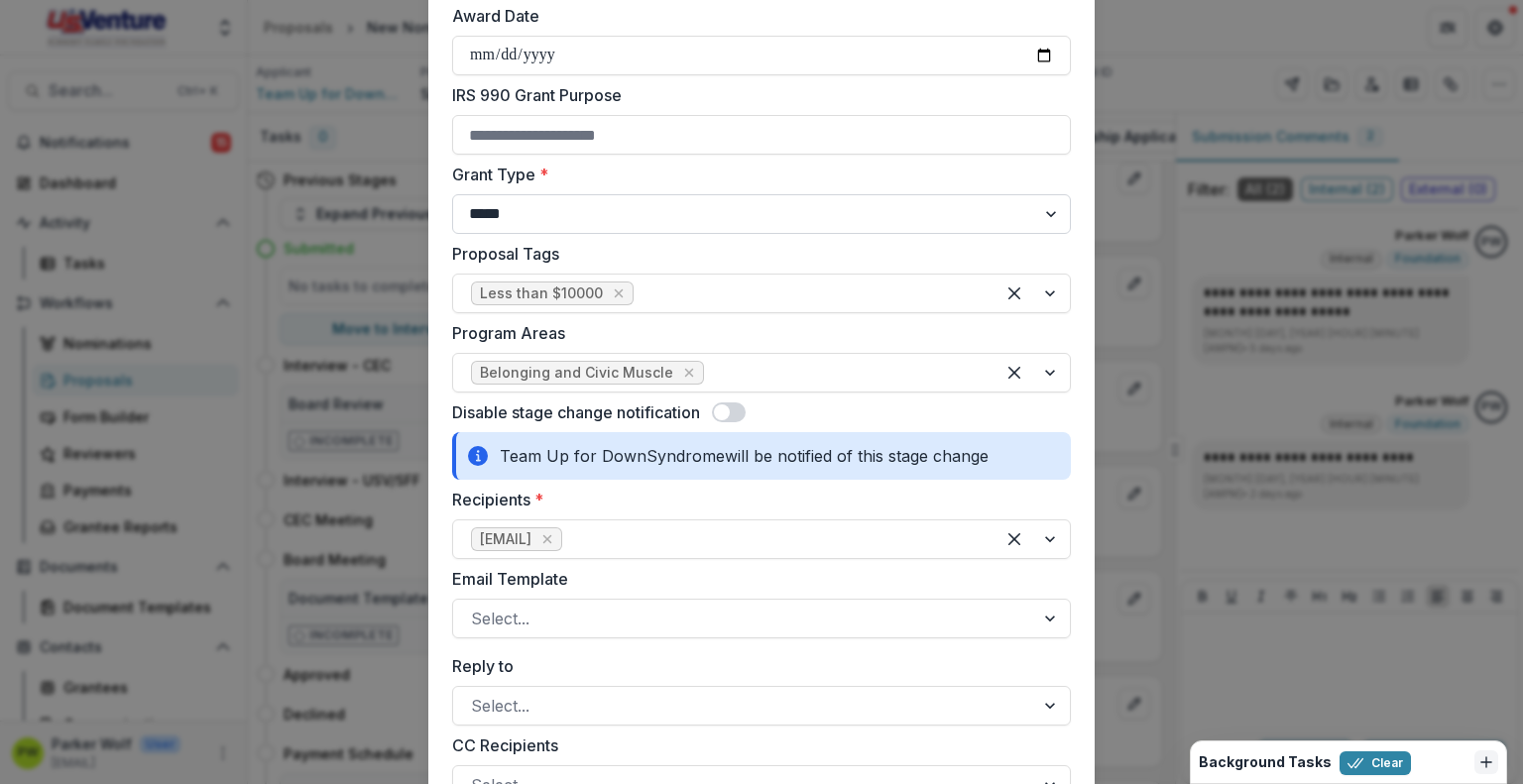 click on "**********" at bounding box center [762, 214] 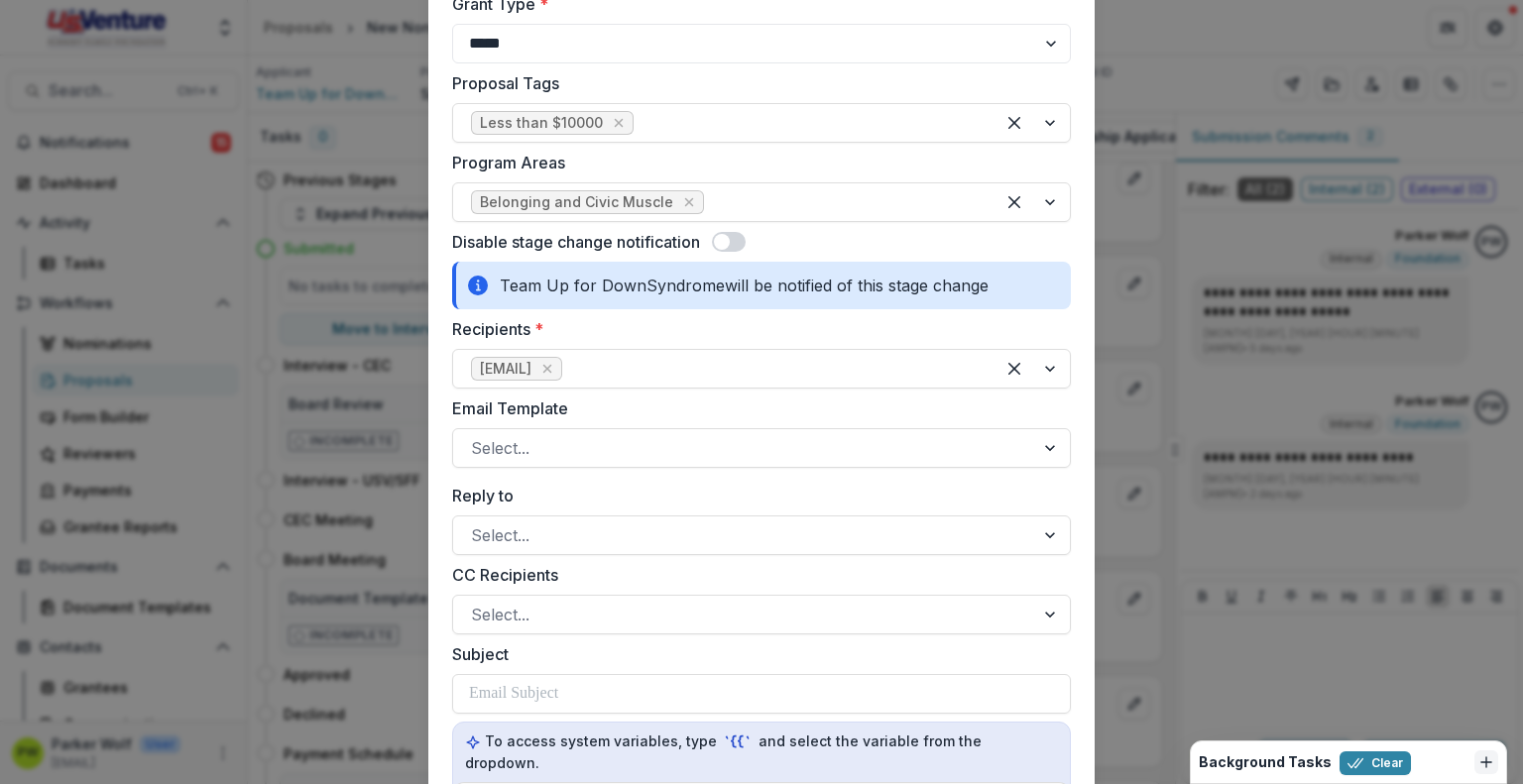 scroll, scrollTop: 753, scrollLeft: 0, axis: vertical 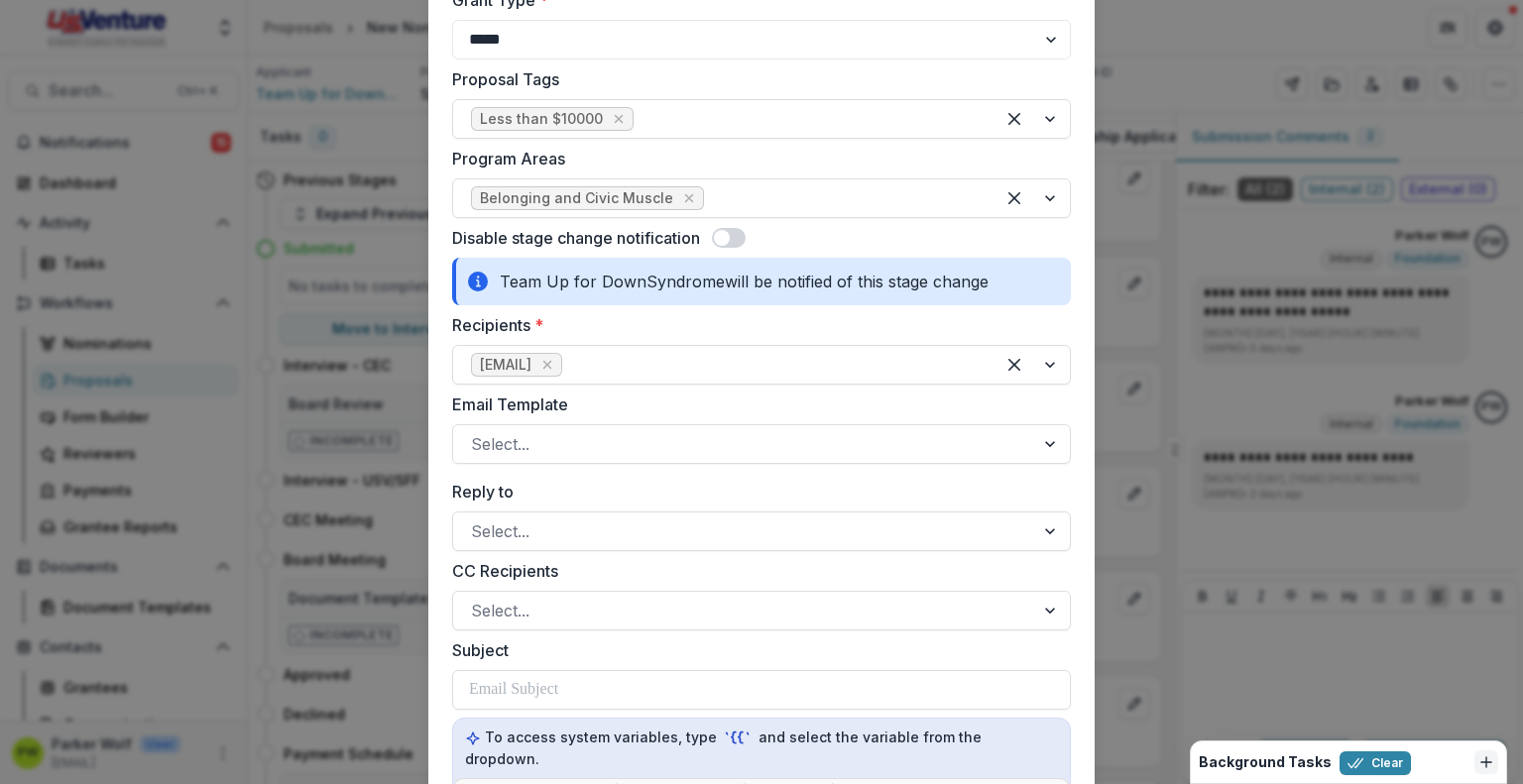 click on "**********" at bounding box center (762, 450) 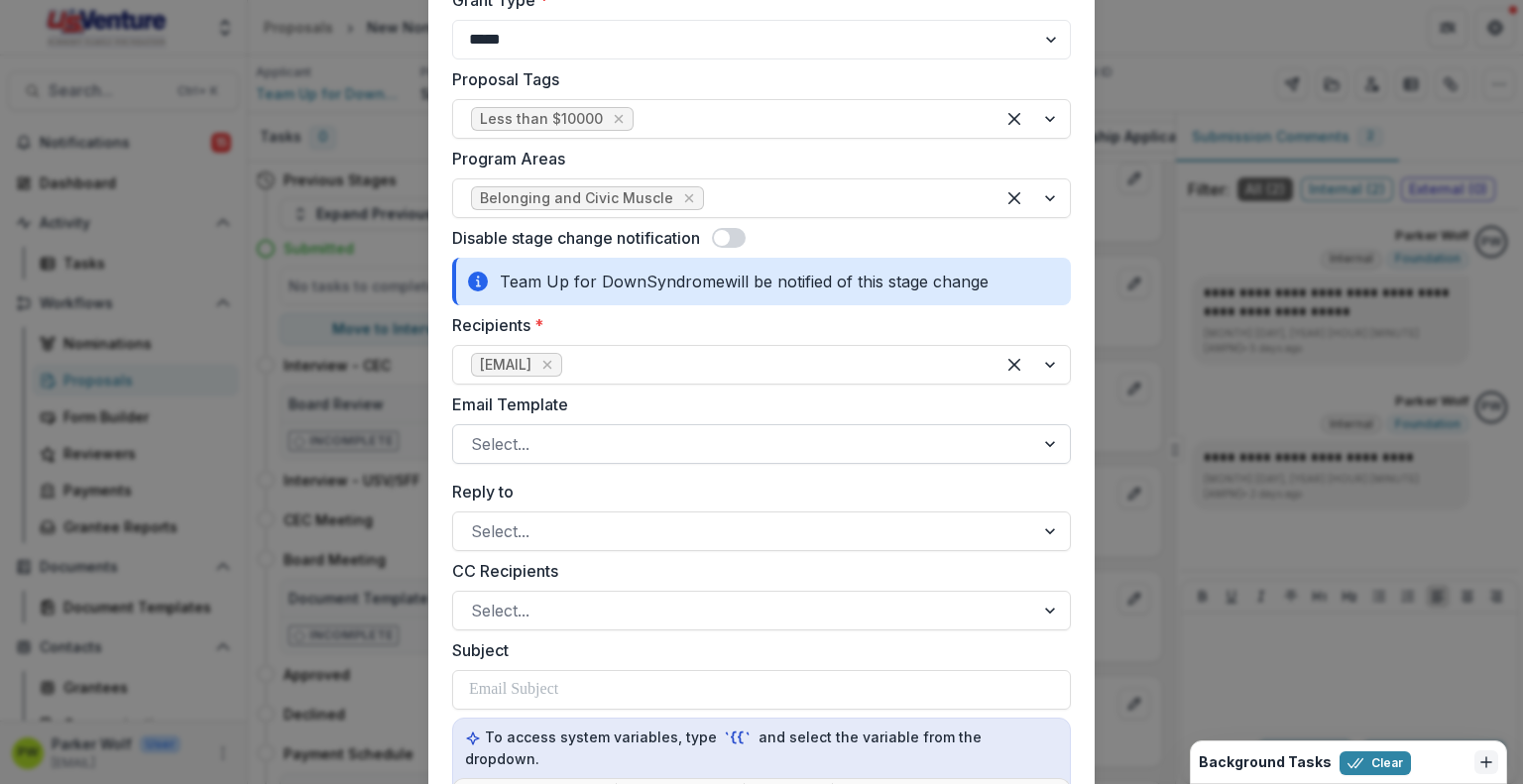 click at bounding box center (744, 444) 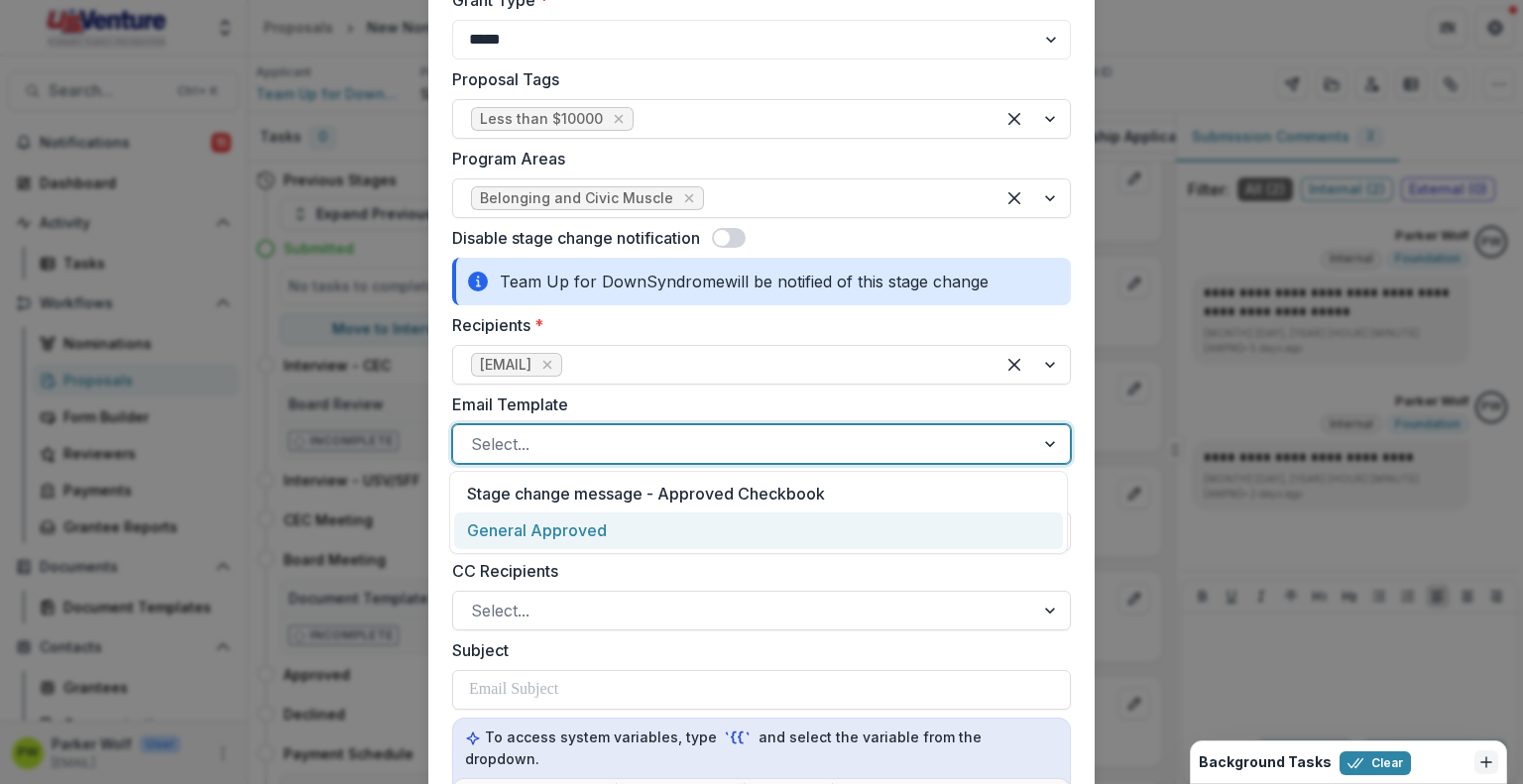 click on "General Approved" at bounding box center (759, 530) 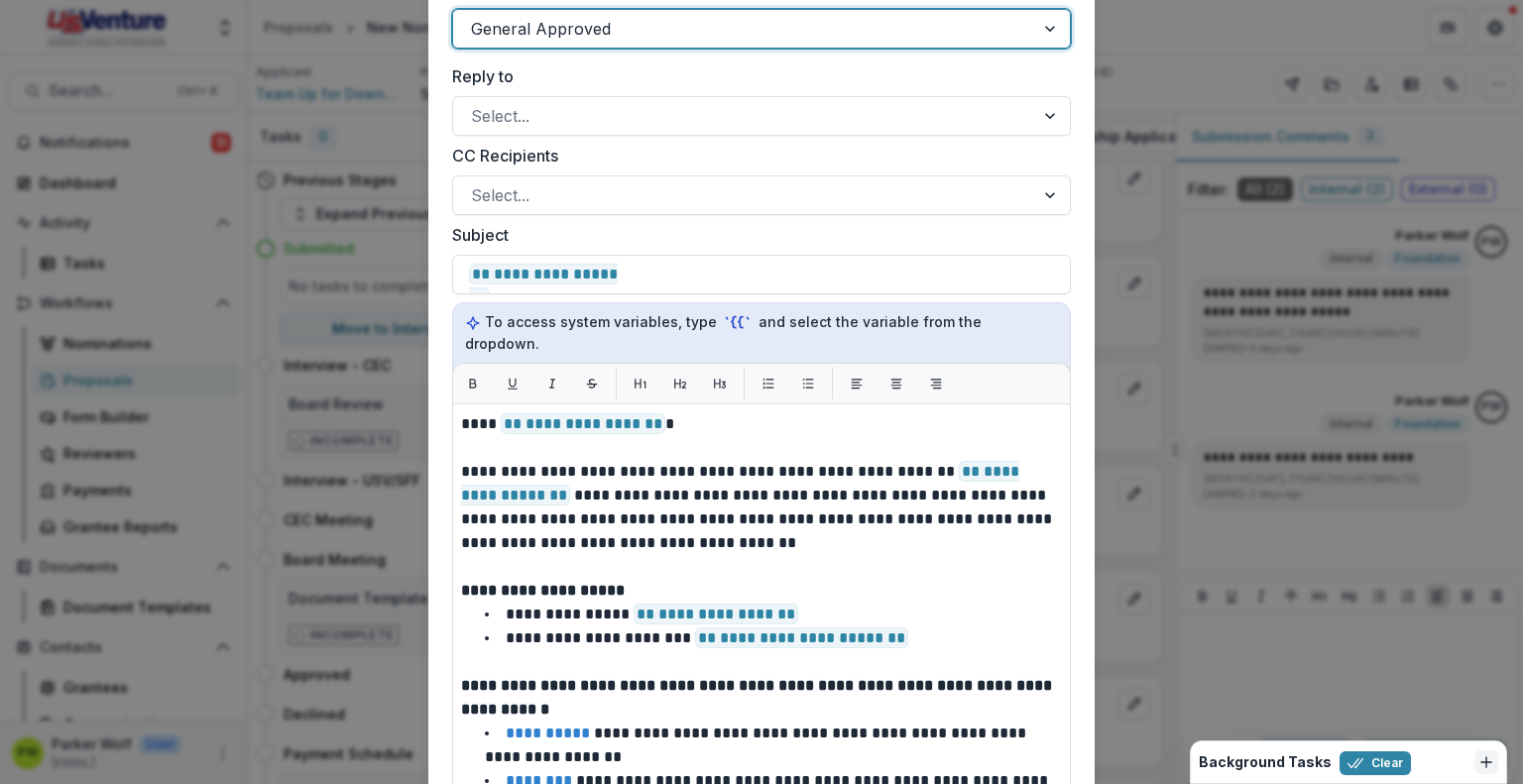 scroll, scrollTop: 1170, scrollLeft: 0, axis: vertical 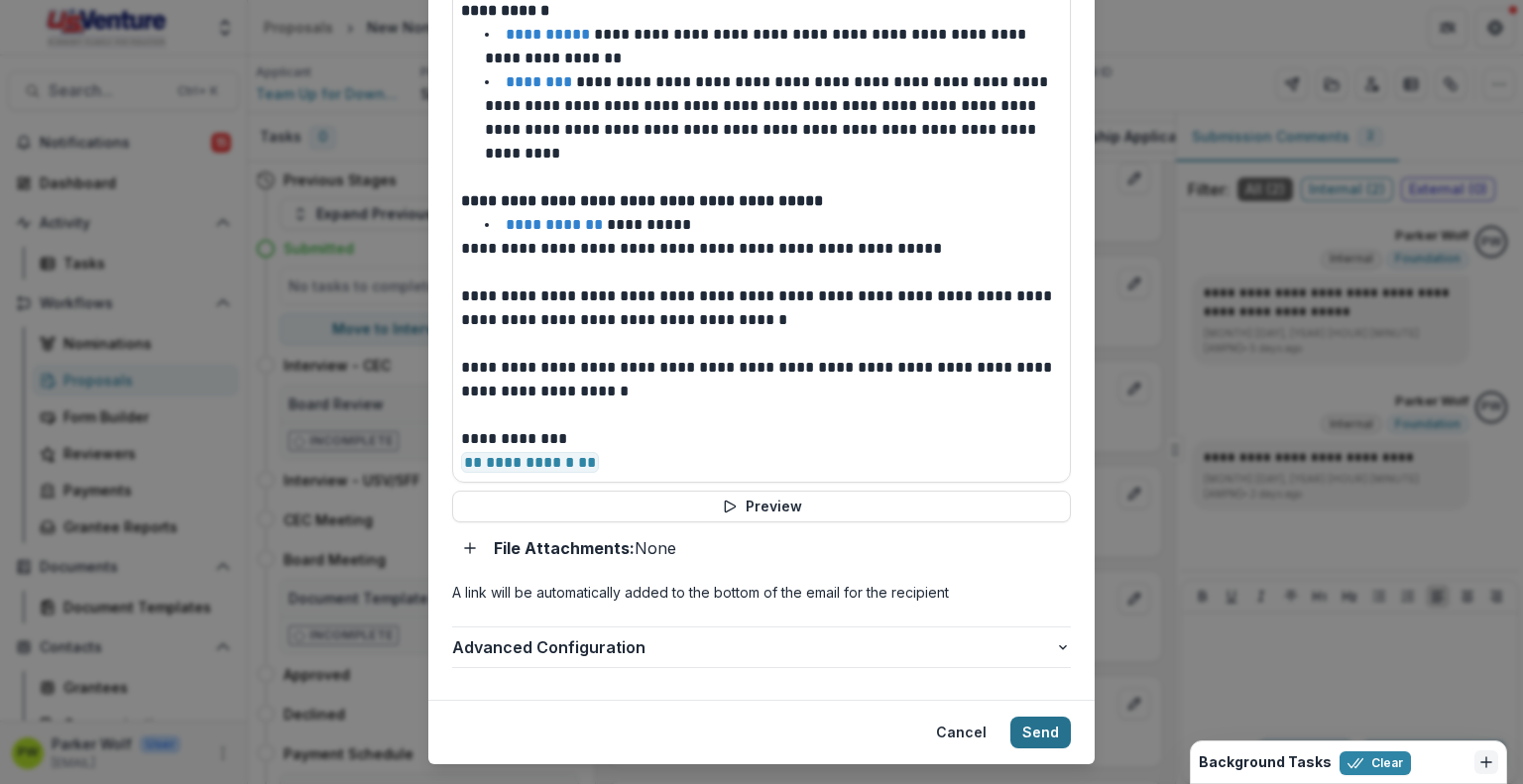 click on "Send" at bounding box center (1040, 732) 